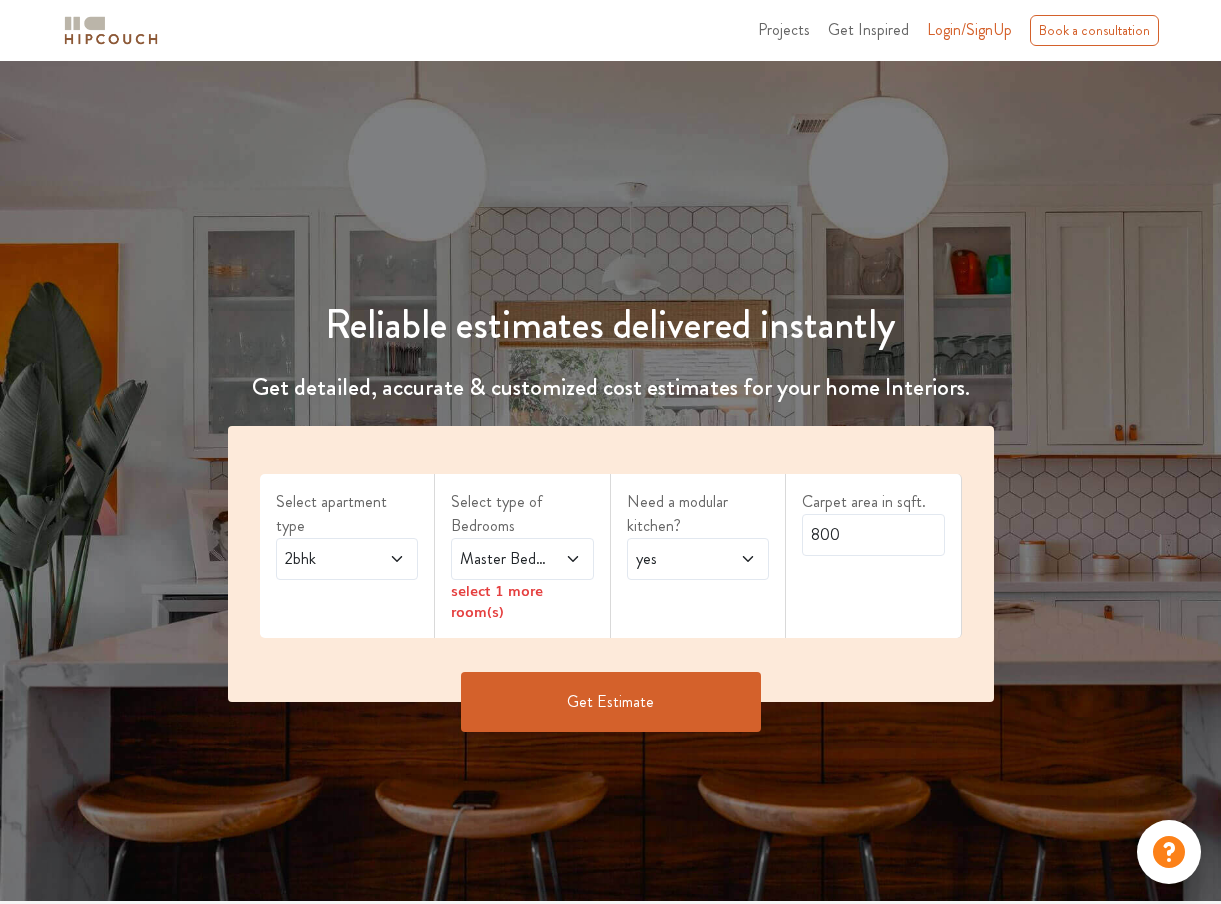 scroll, scrollTop: 0, scrollLeft: 0, axis: both 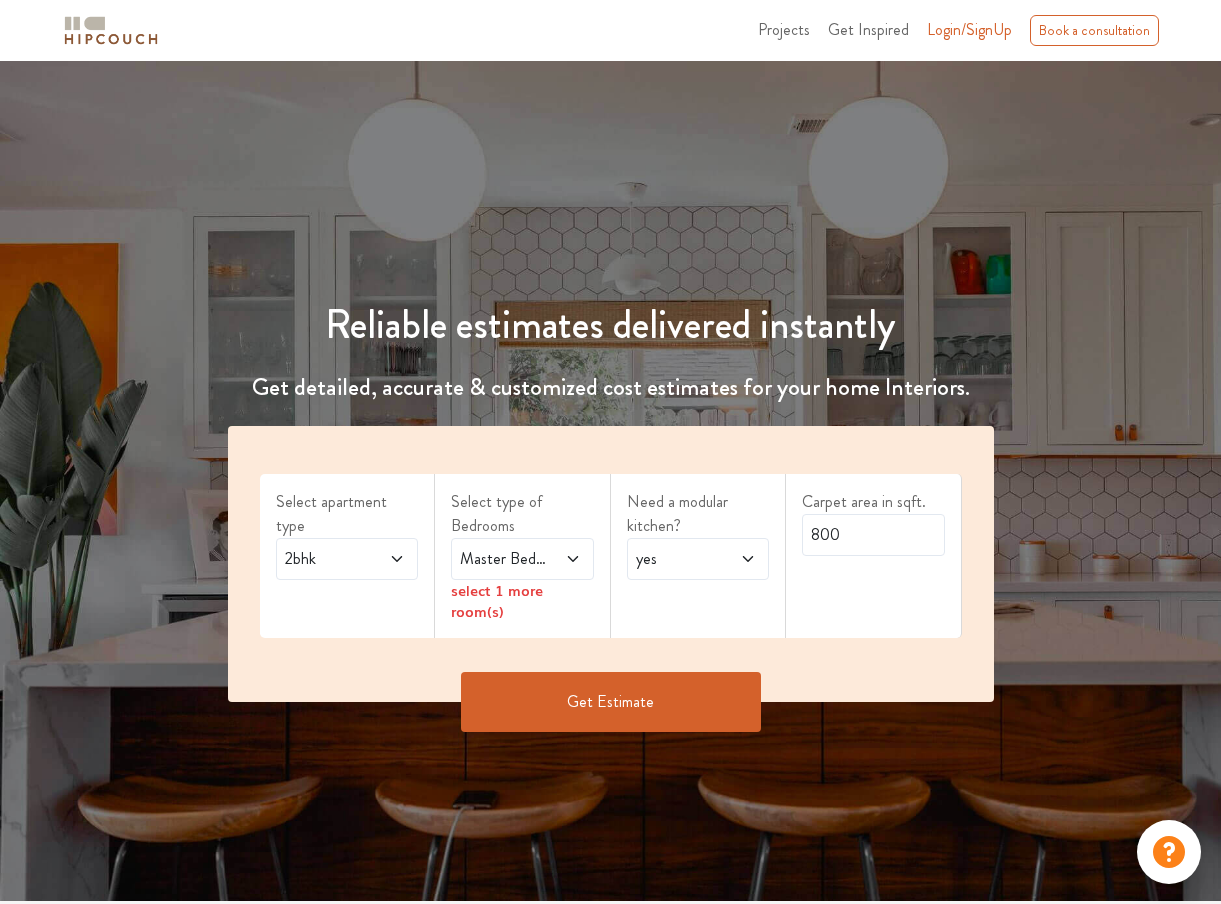 click on "2bhk" at bounding box center [327, 559] 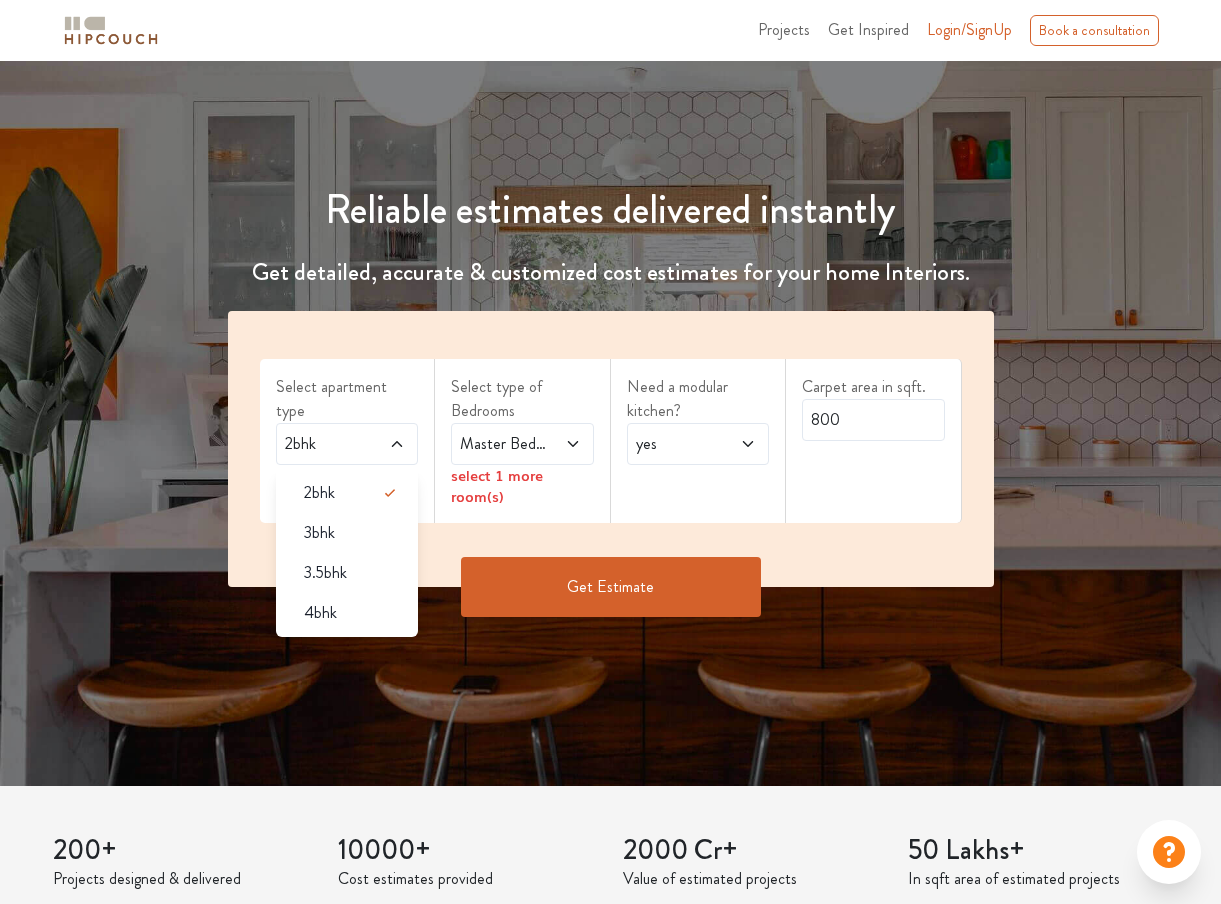 scroll, scrollTop: 256, scrollLeft: 0, axis: vertical 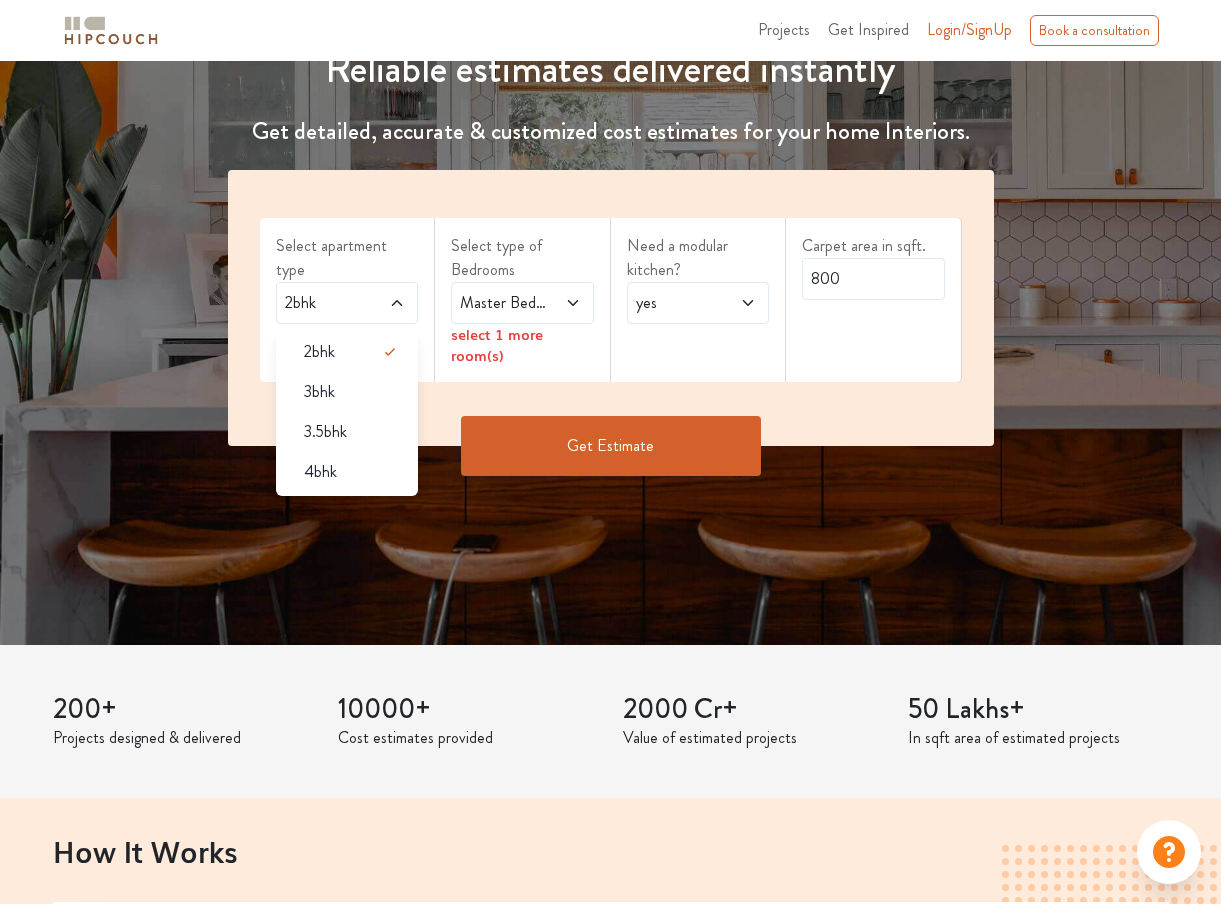 click on "yes" at bounding box center [678, 303] 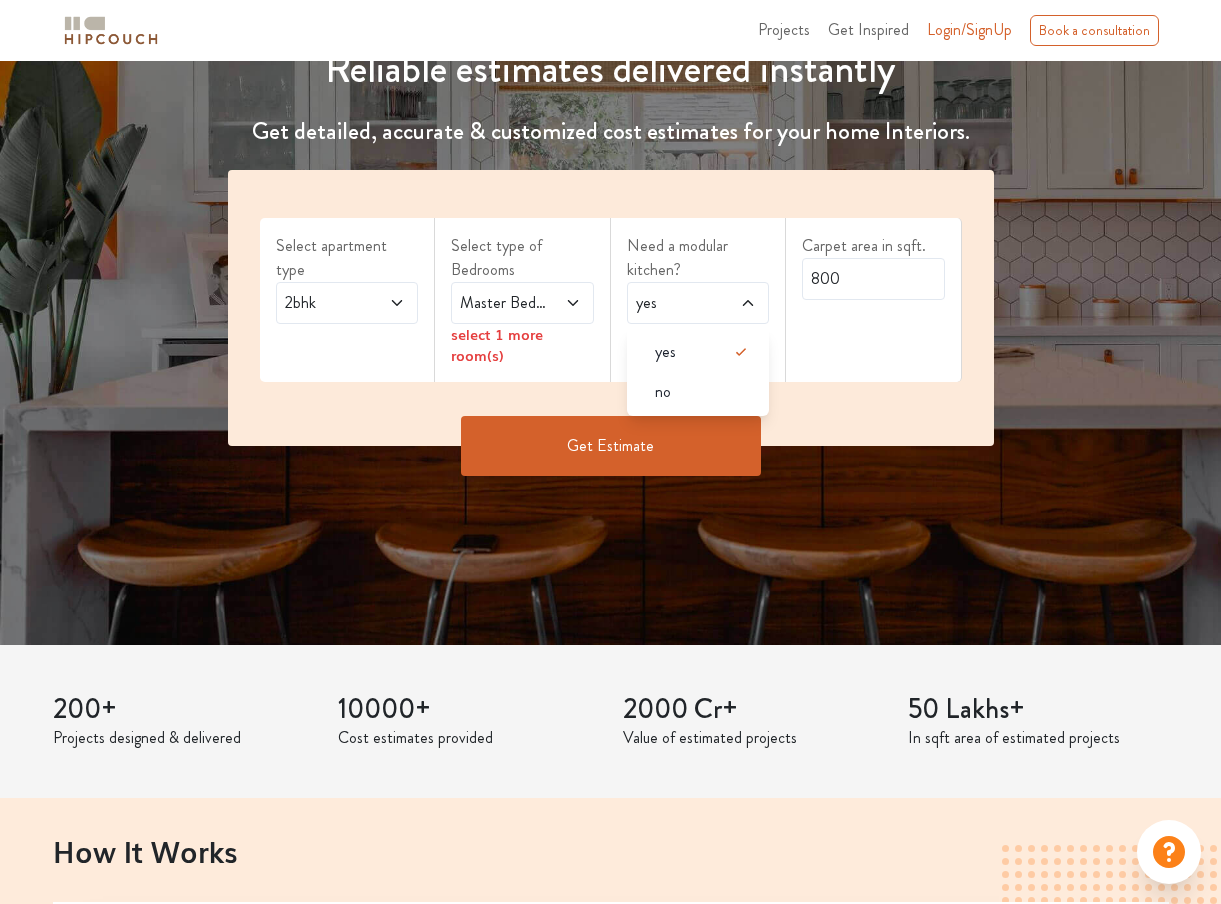 click on "yes" at bounding box center (678, 303) 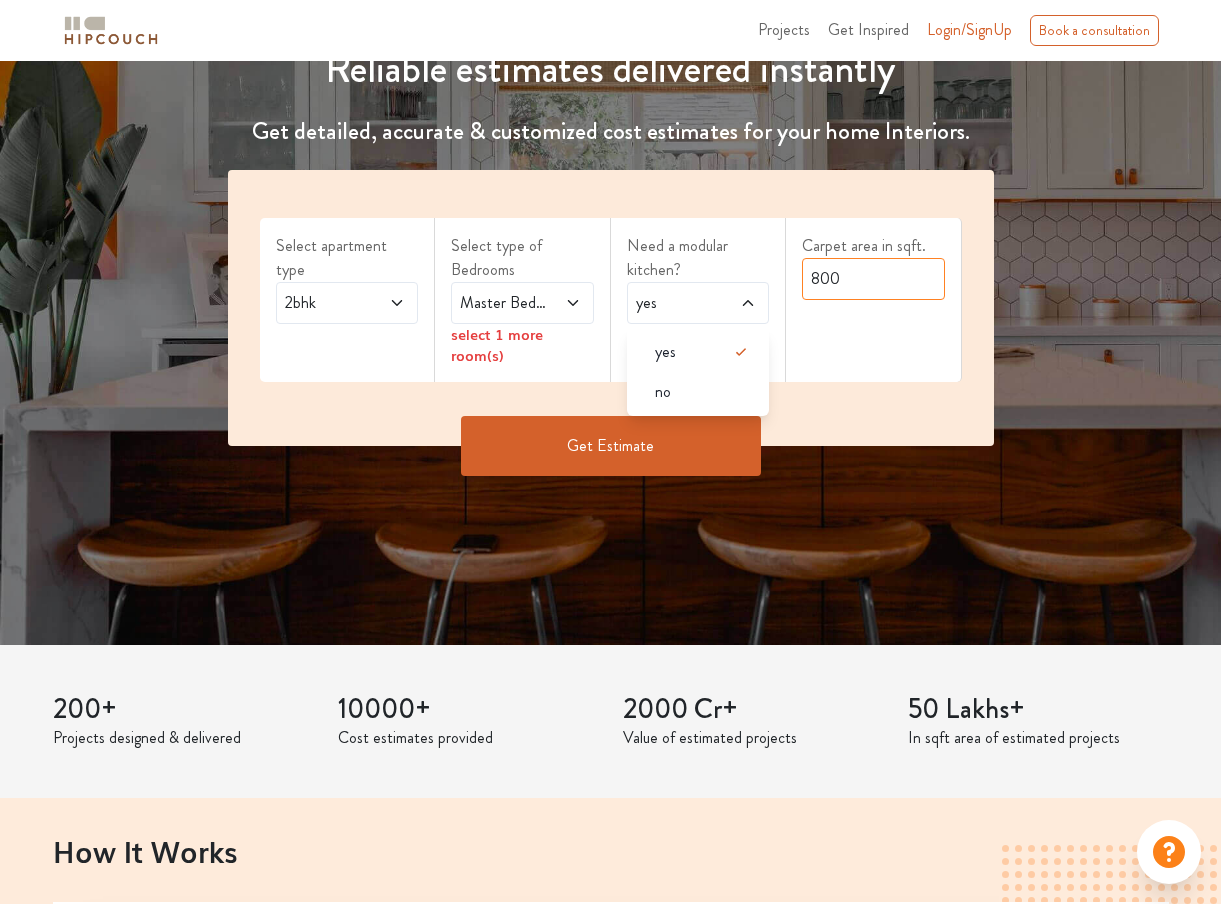 click on "800" at bounding box center (873, 279) 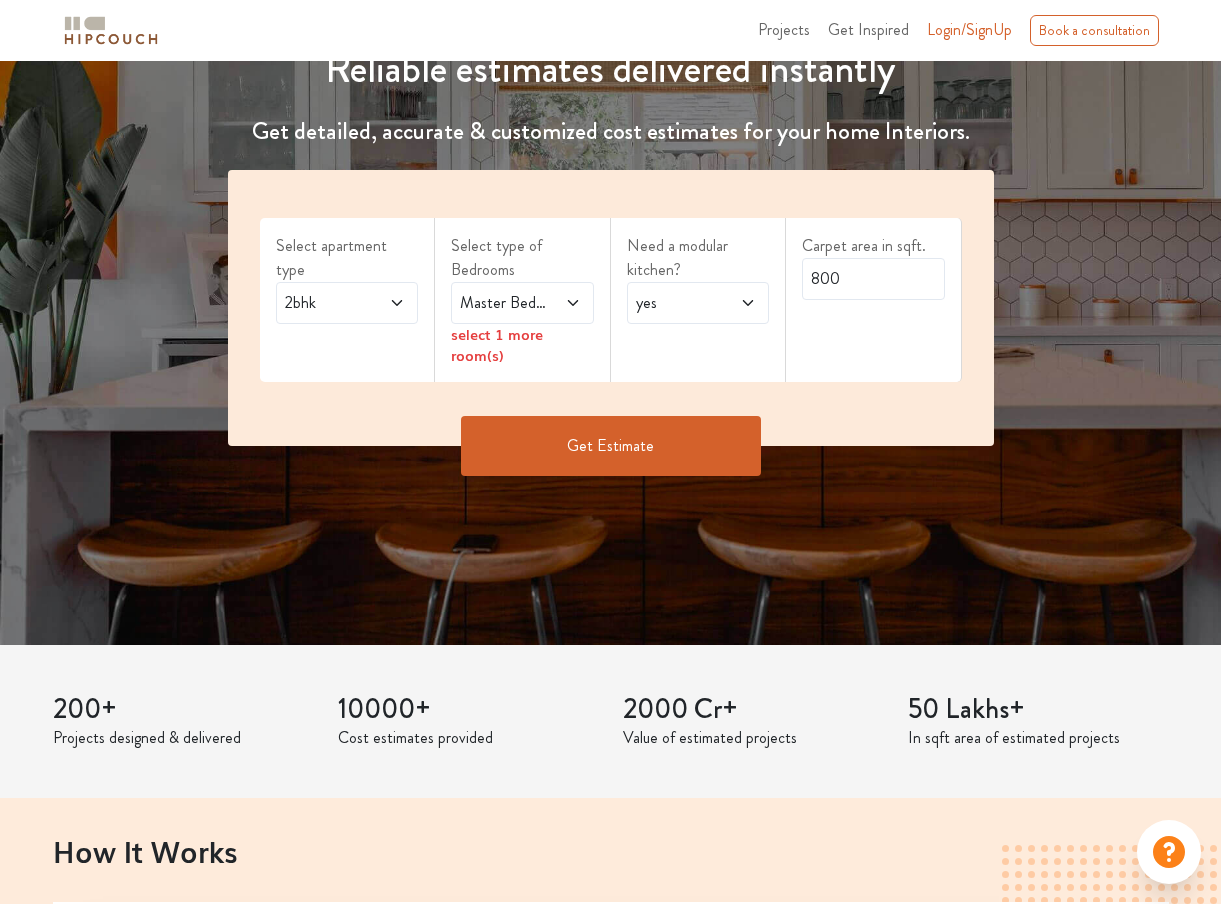 click on "Carpet area in sqft. 800" at bounding box center (874, 300) 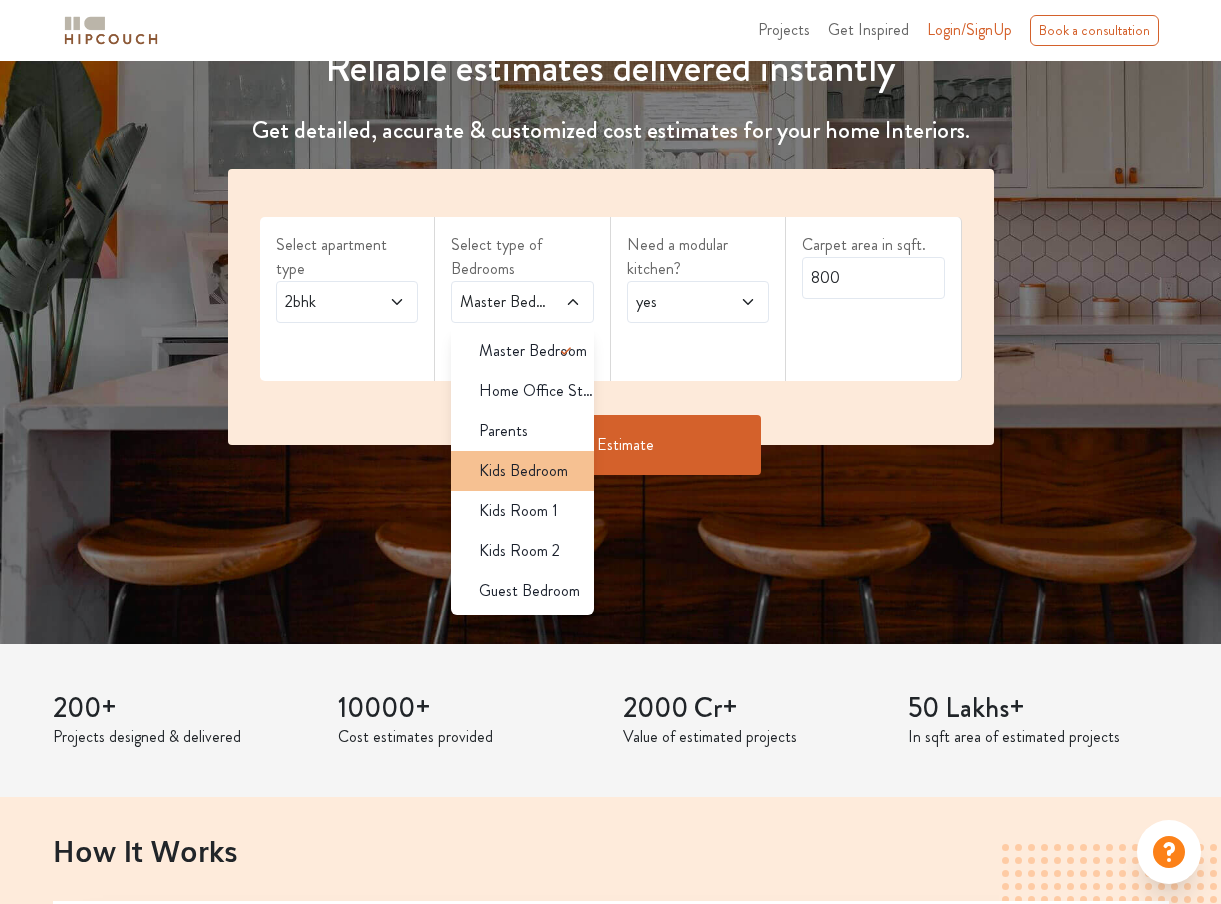 scroll, scrollTop: 260, scrollLeft: 0, axis: vertical 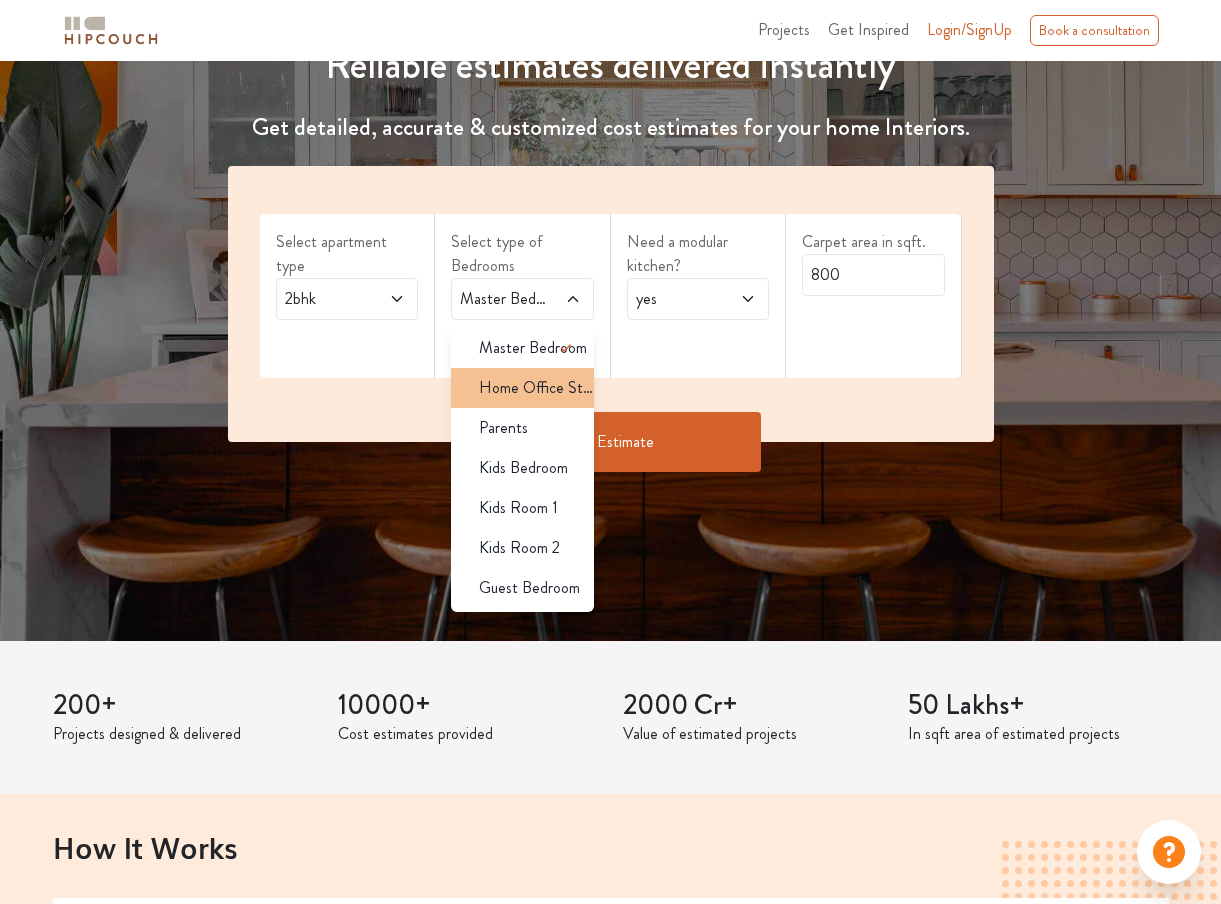 click on "Home Office Study" at bounding box center [536, 388] 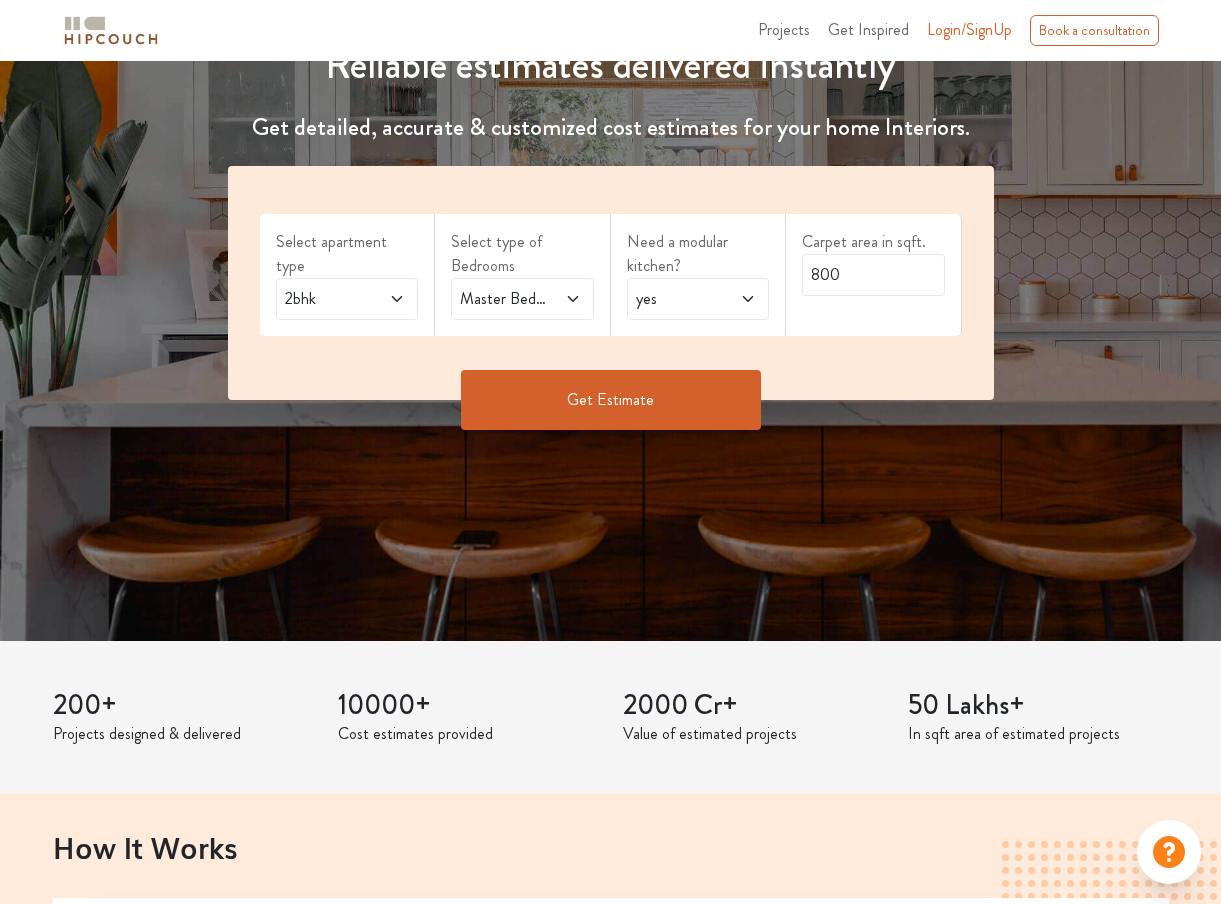 click on "Select type of Bedrooms Master Bedroom,Home Office Study" at bounding box center (523, 275) 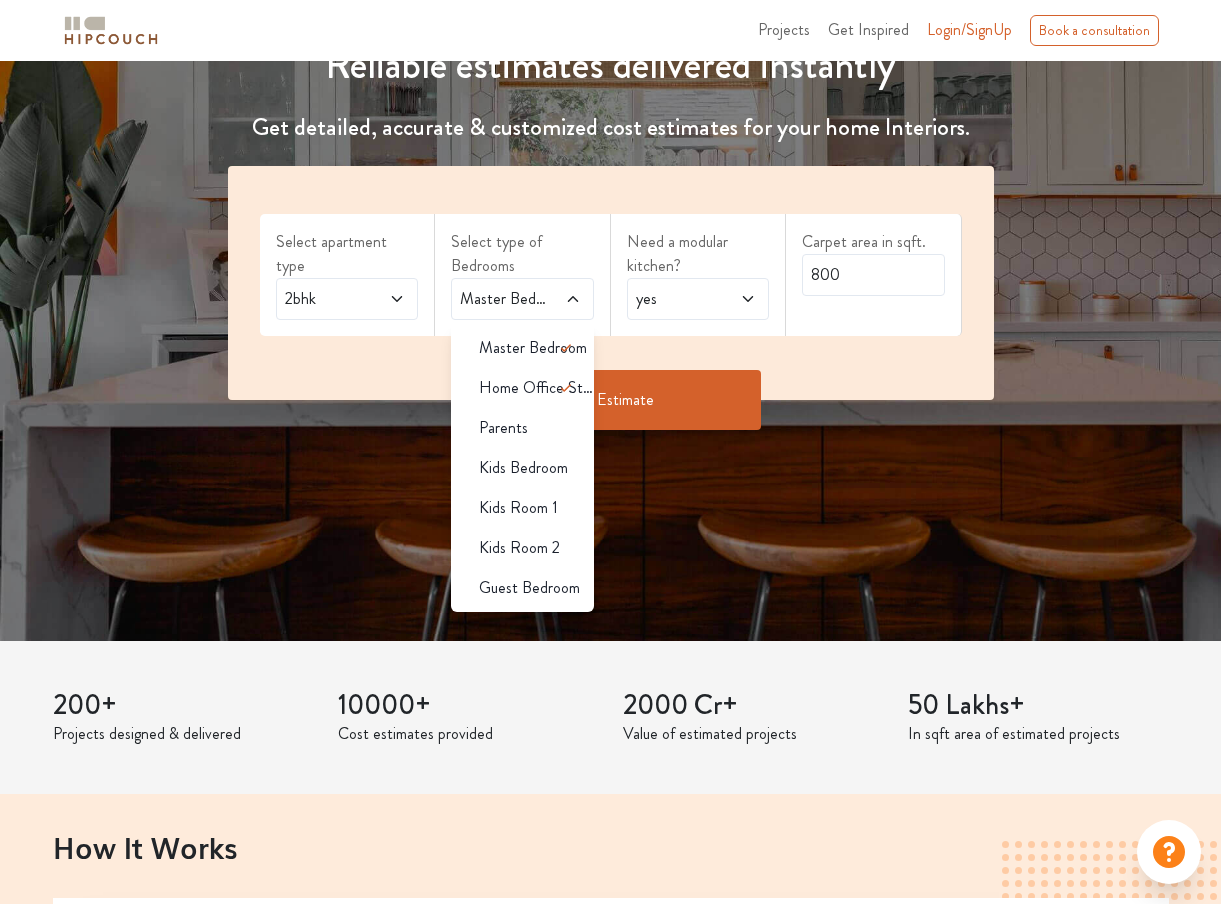 click at bounding box center (564, 299) 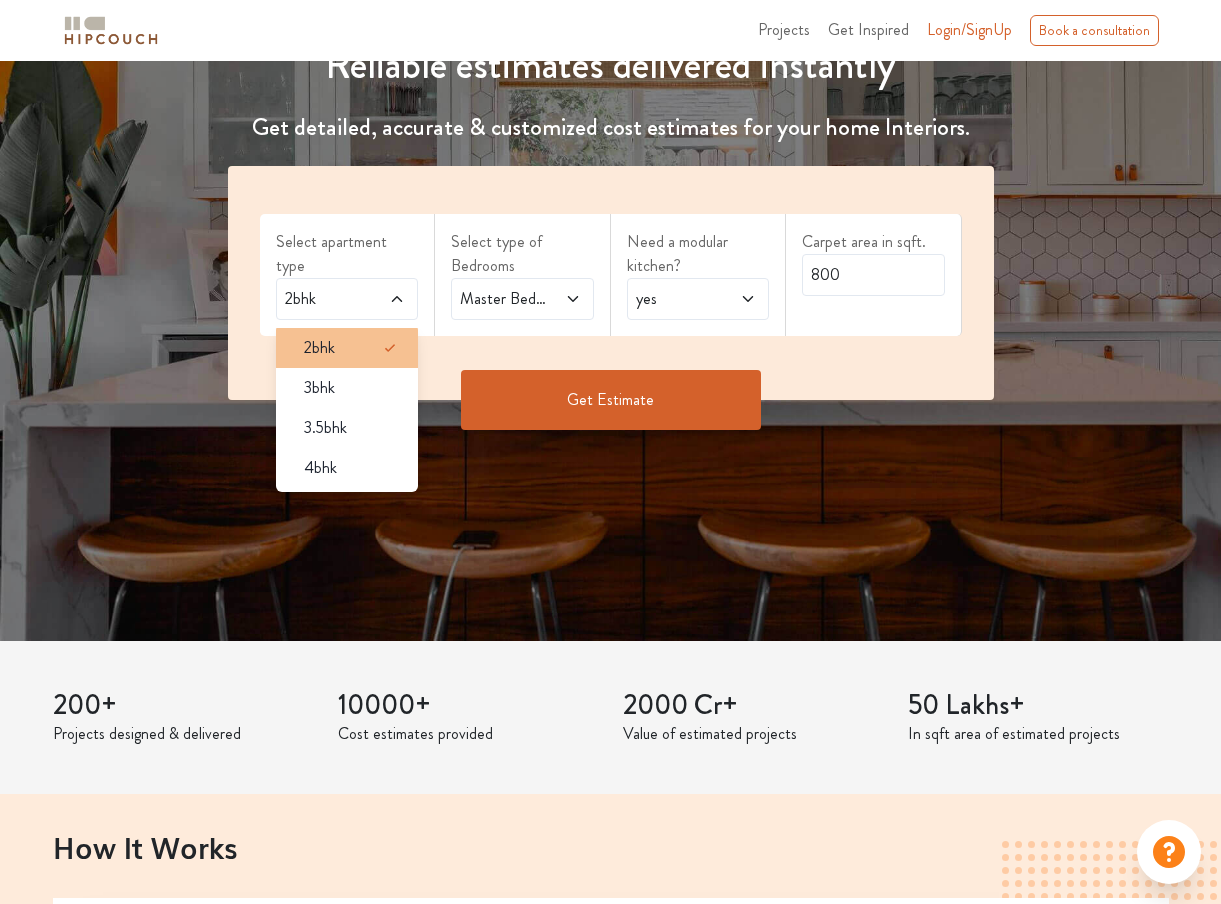 click on "2bhk" at bounding box center [353, 348] 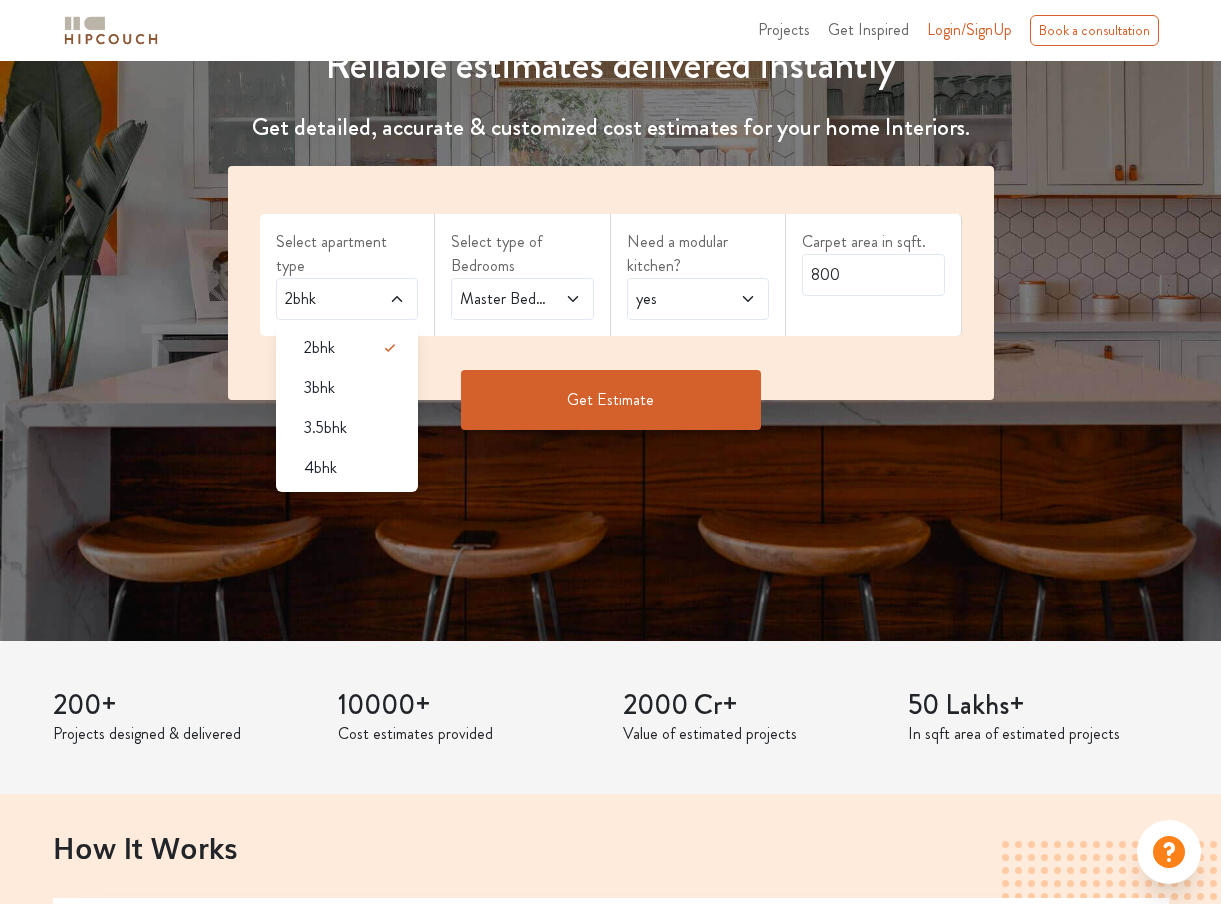 click on "Master Bedroom,Home Office Study" at bounding box center [502, 299] 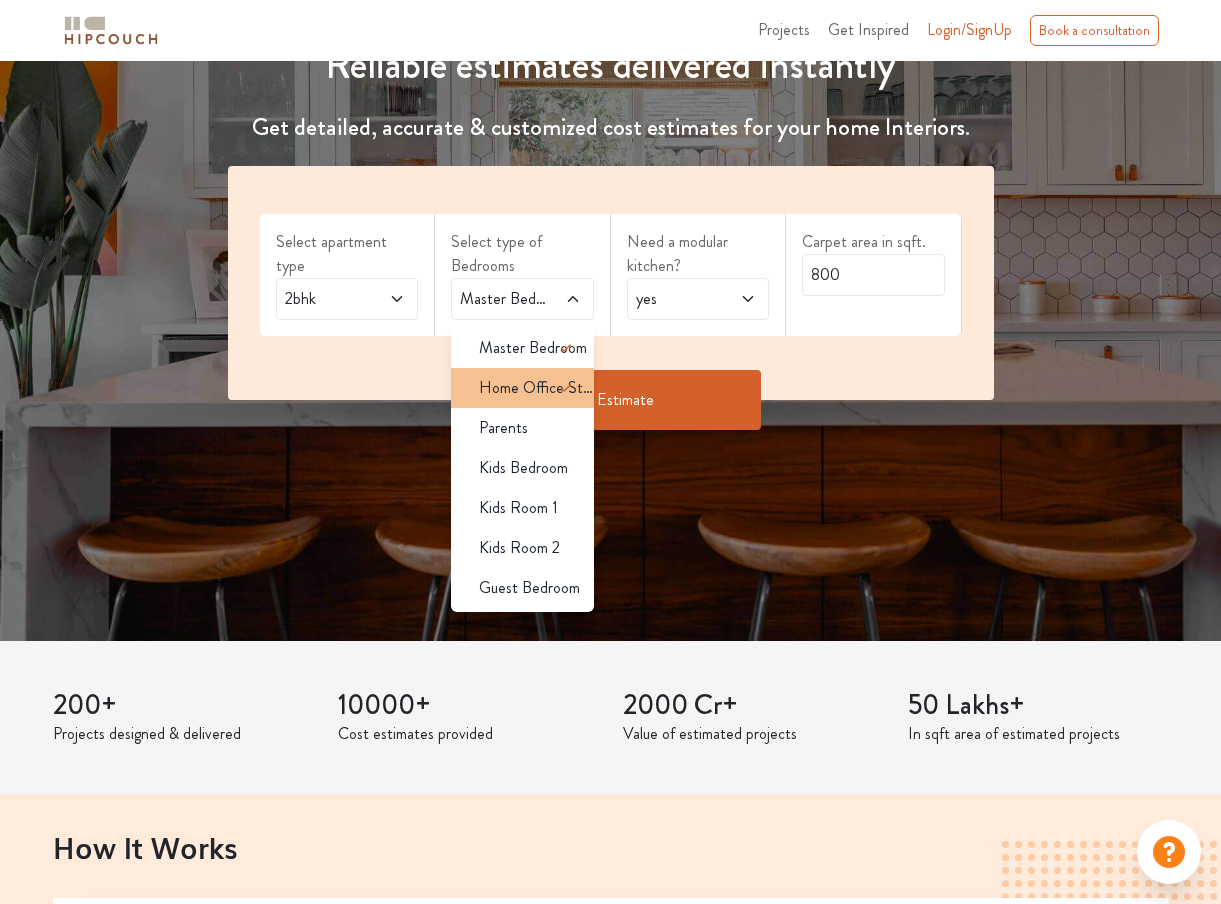 click on "Home Office Study" at bounding box center [522, 388] 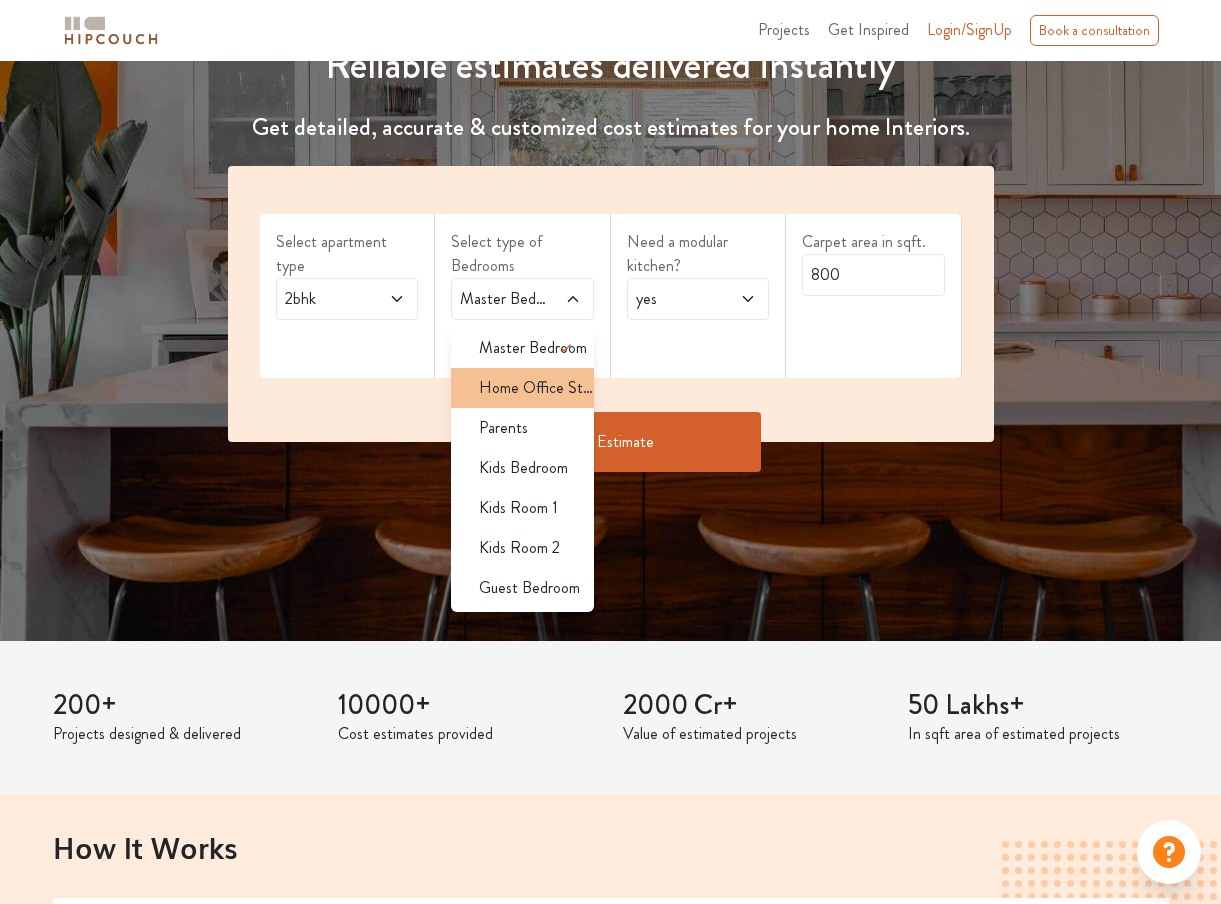 click on "Home Office Study" at bounding box center (536, 388) 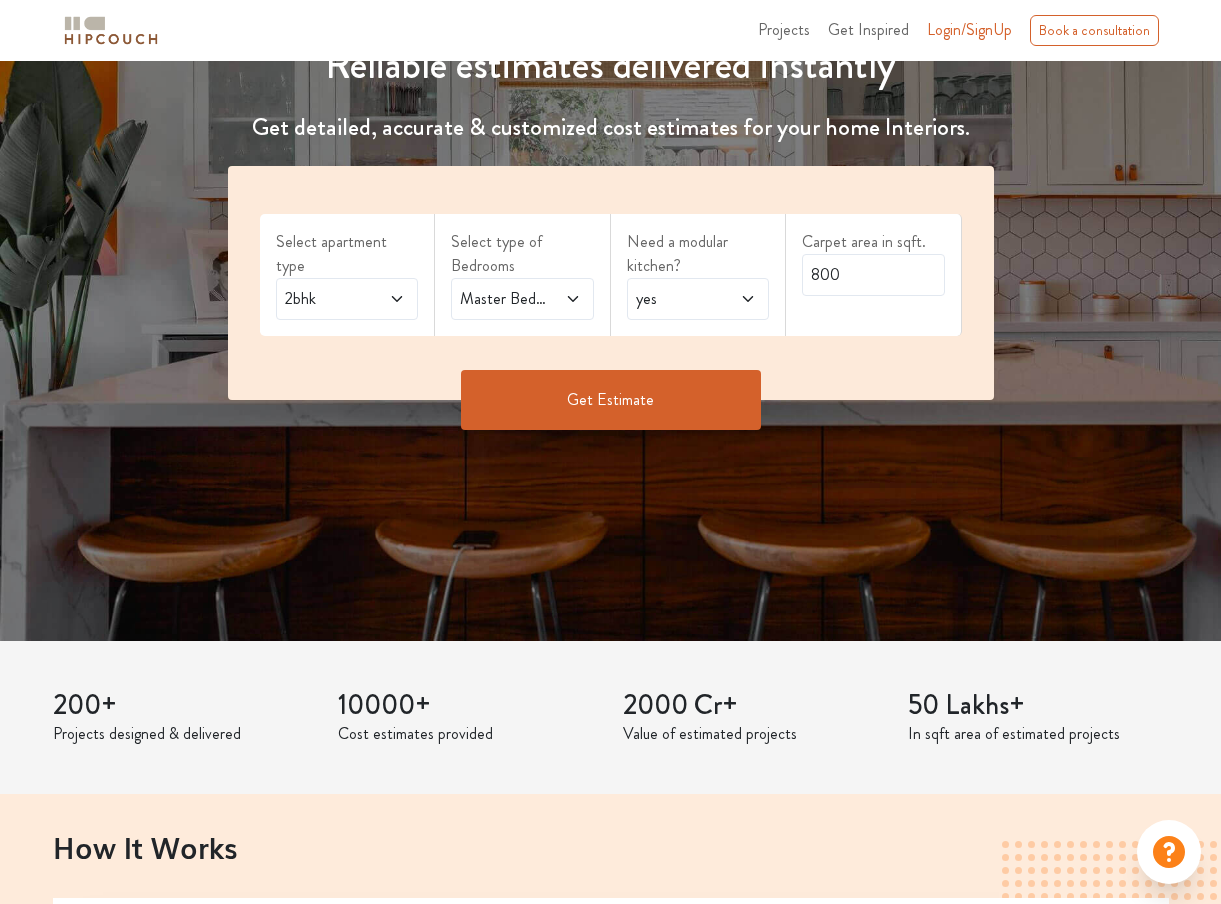 click on "yes" at bounding box center (678, 299) 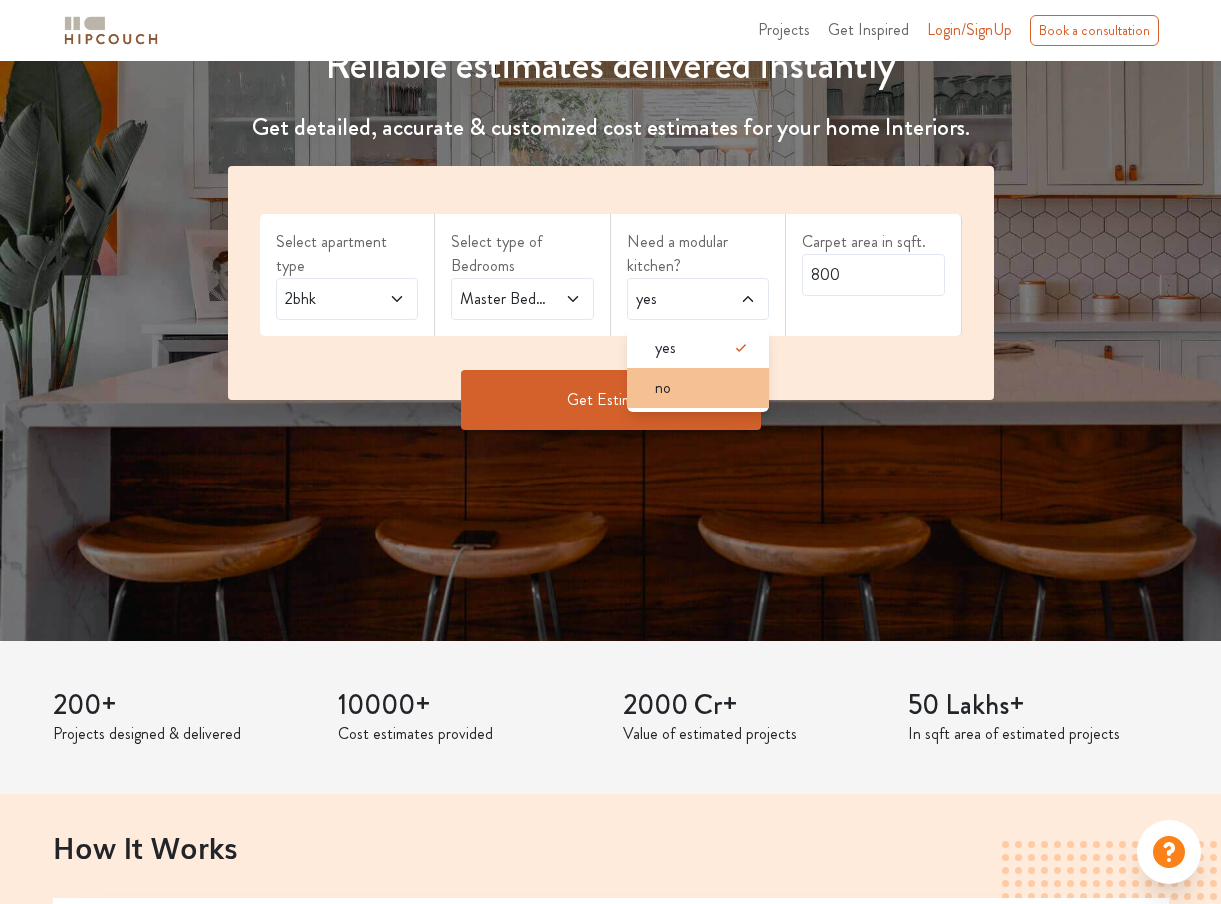 click on "no" at bounding box center [704, 388] 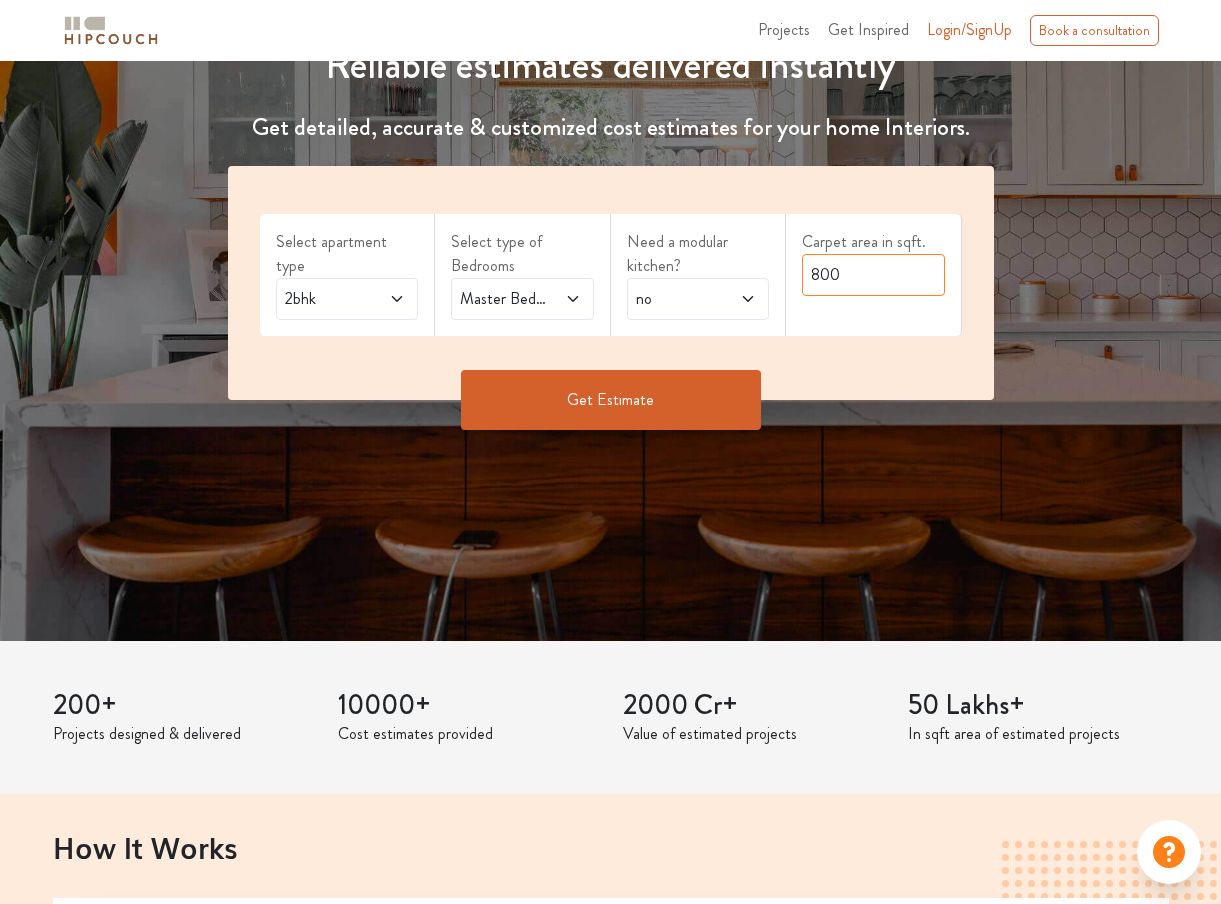 click on "800" at bounding box center (873, 275) 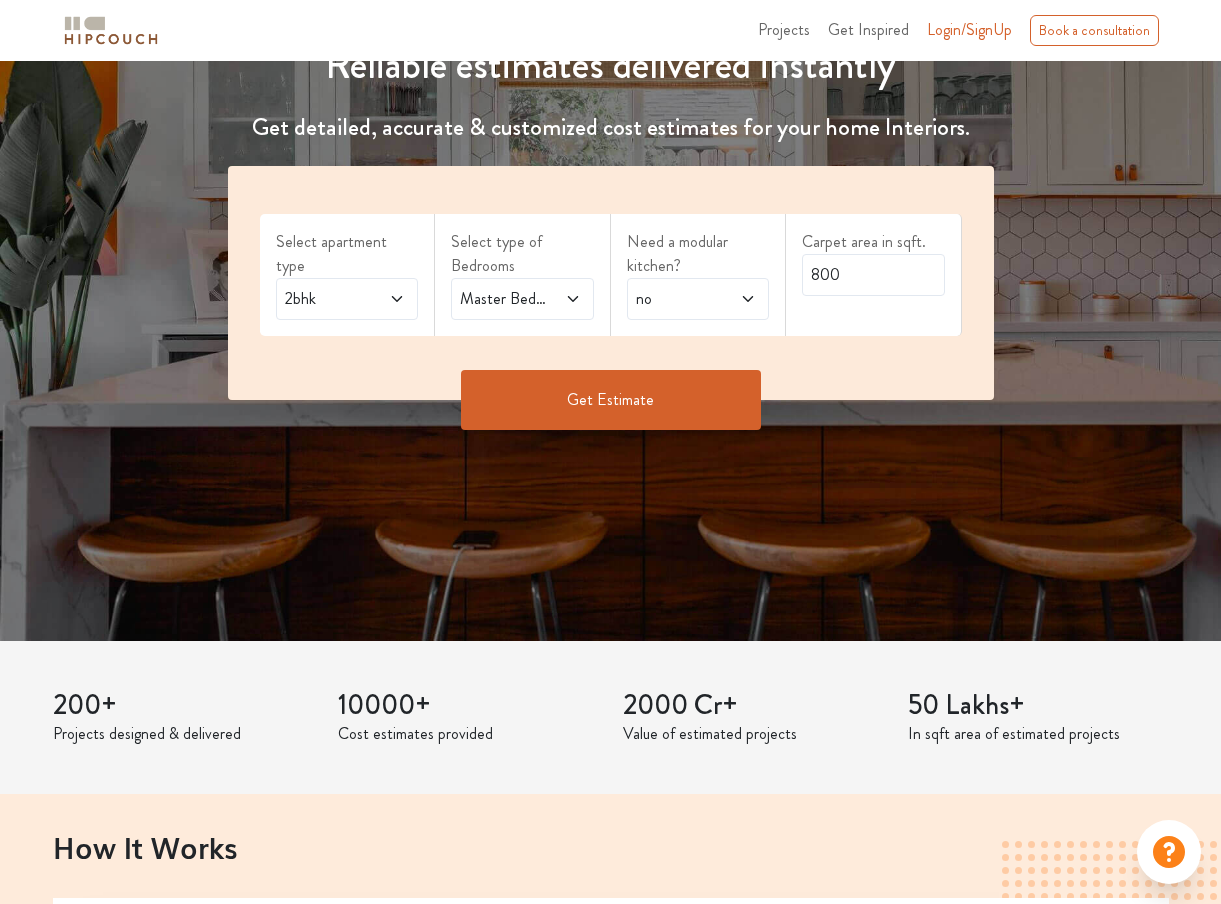 click on "Carpet area in sqft. 800" at bounding box center [874, 275] 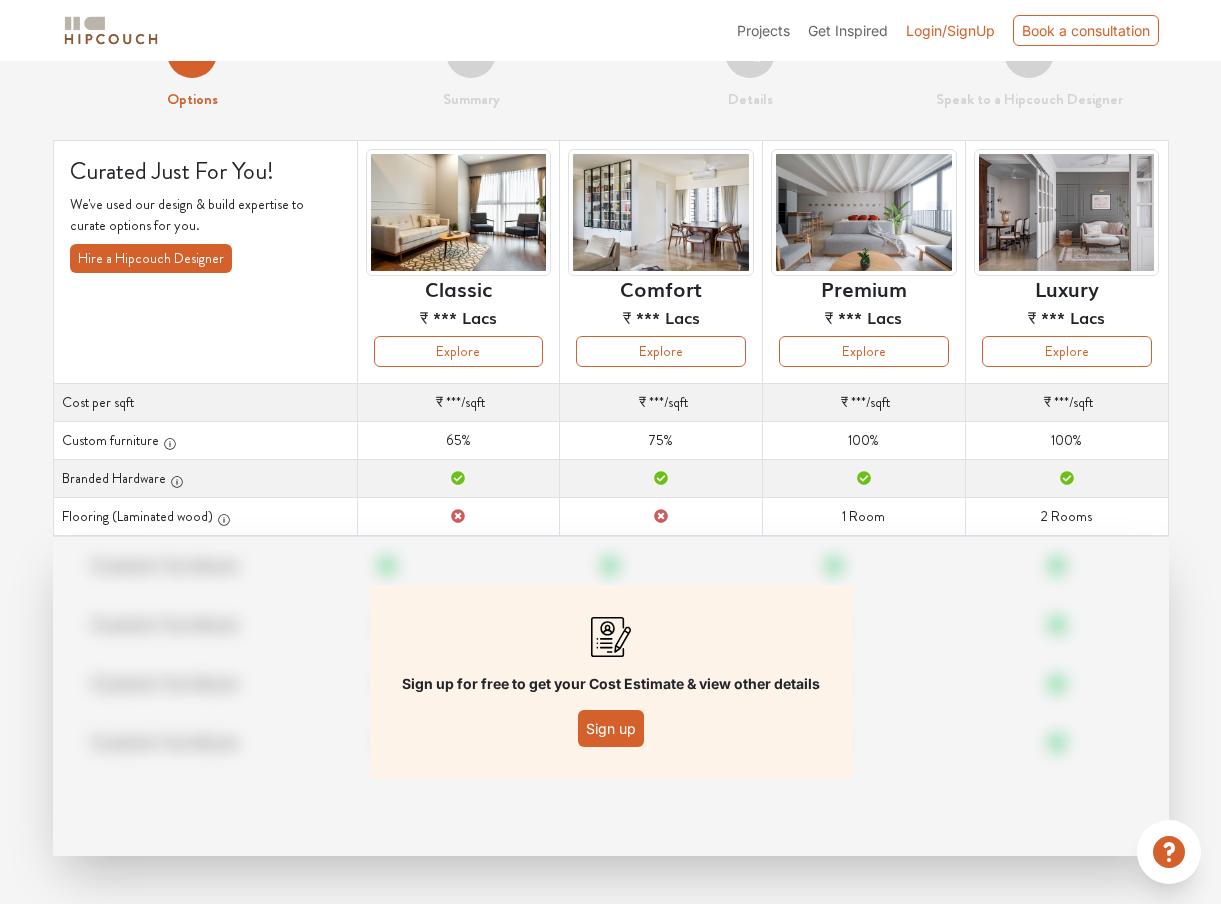 scroll, scrollTop: 58, scrollLeft: 0, axis: vertical 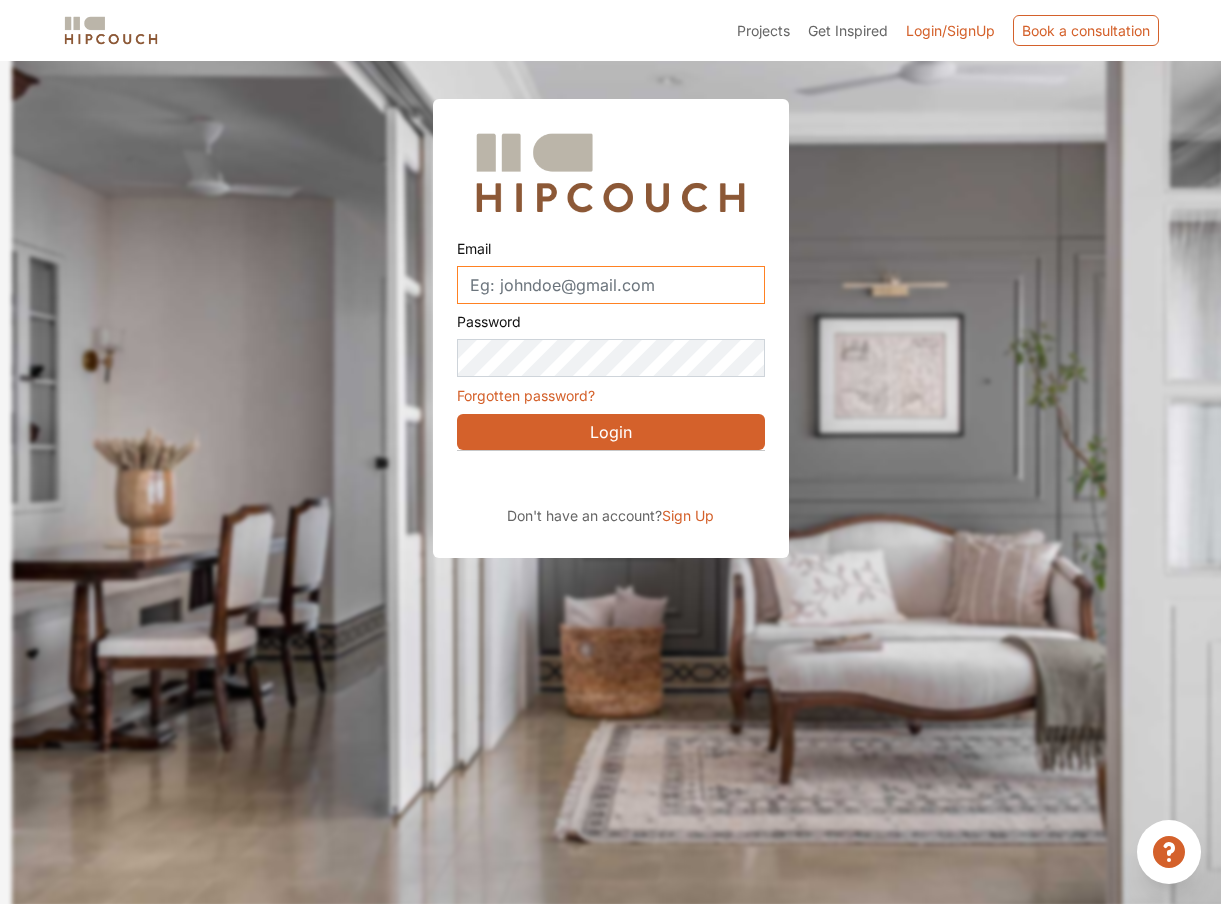 click on "Email" at bounding box center [611, 285] 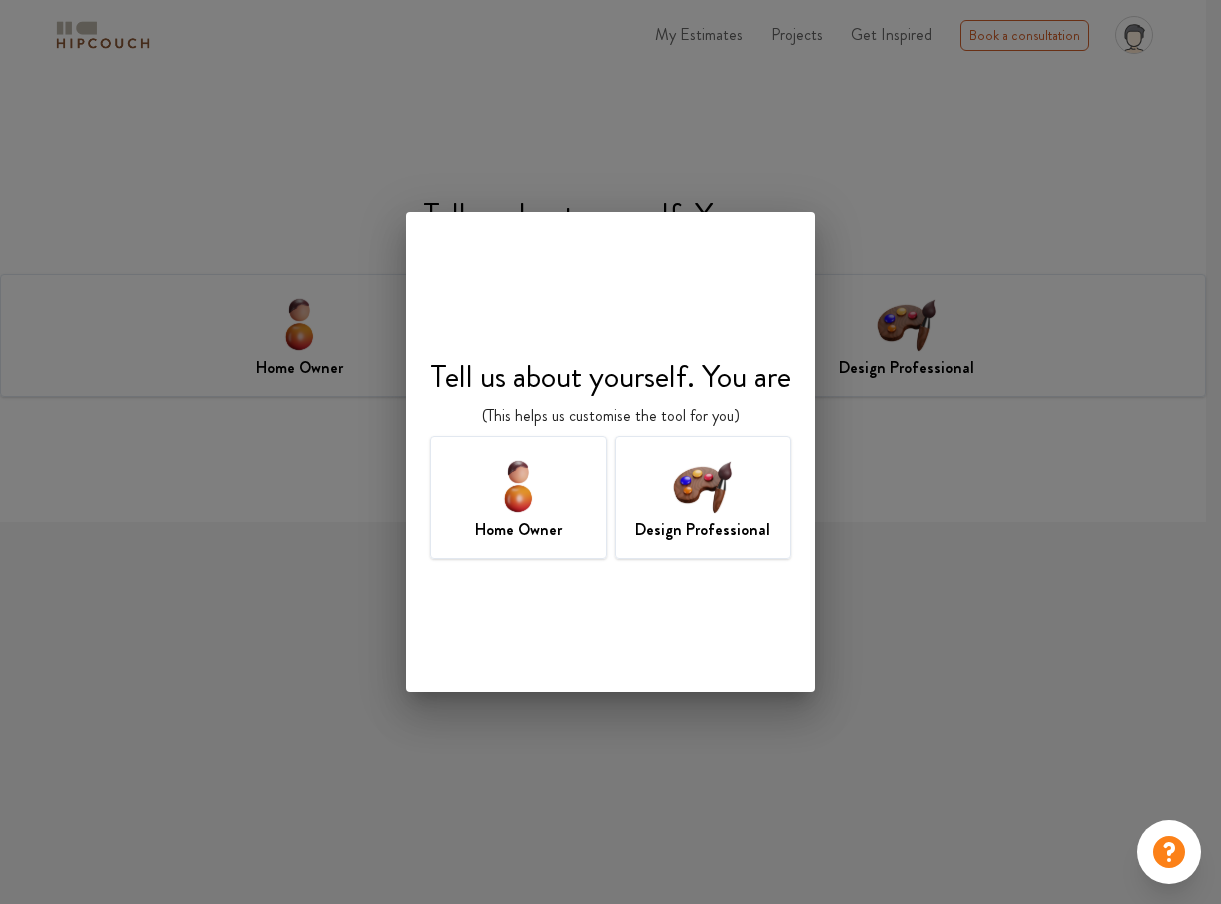 scroll, scrollTop: 0, scrollLeft: 0, axis: both 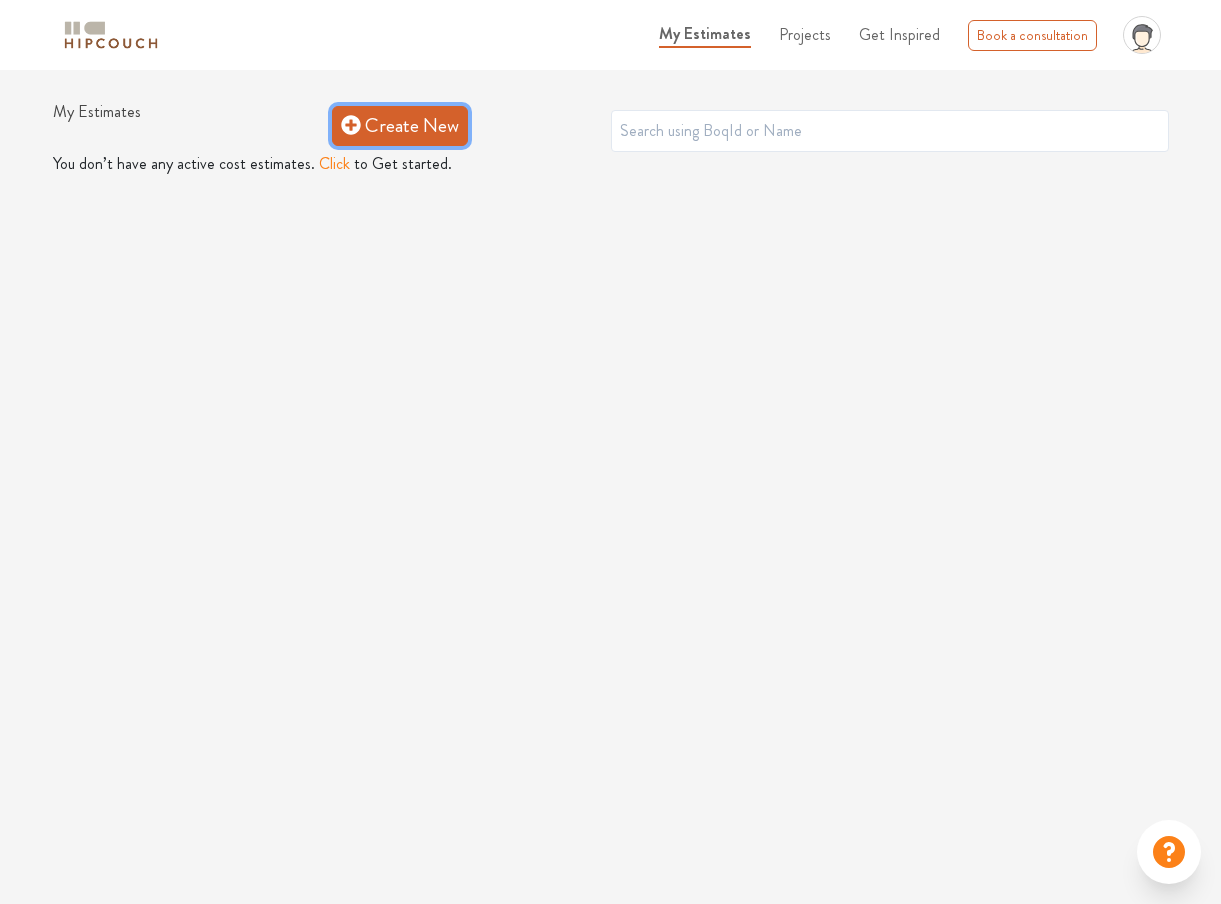 click on "Create New" at bounding box center (400, 126) 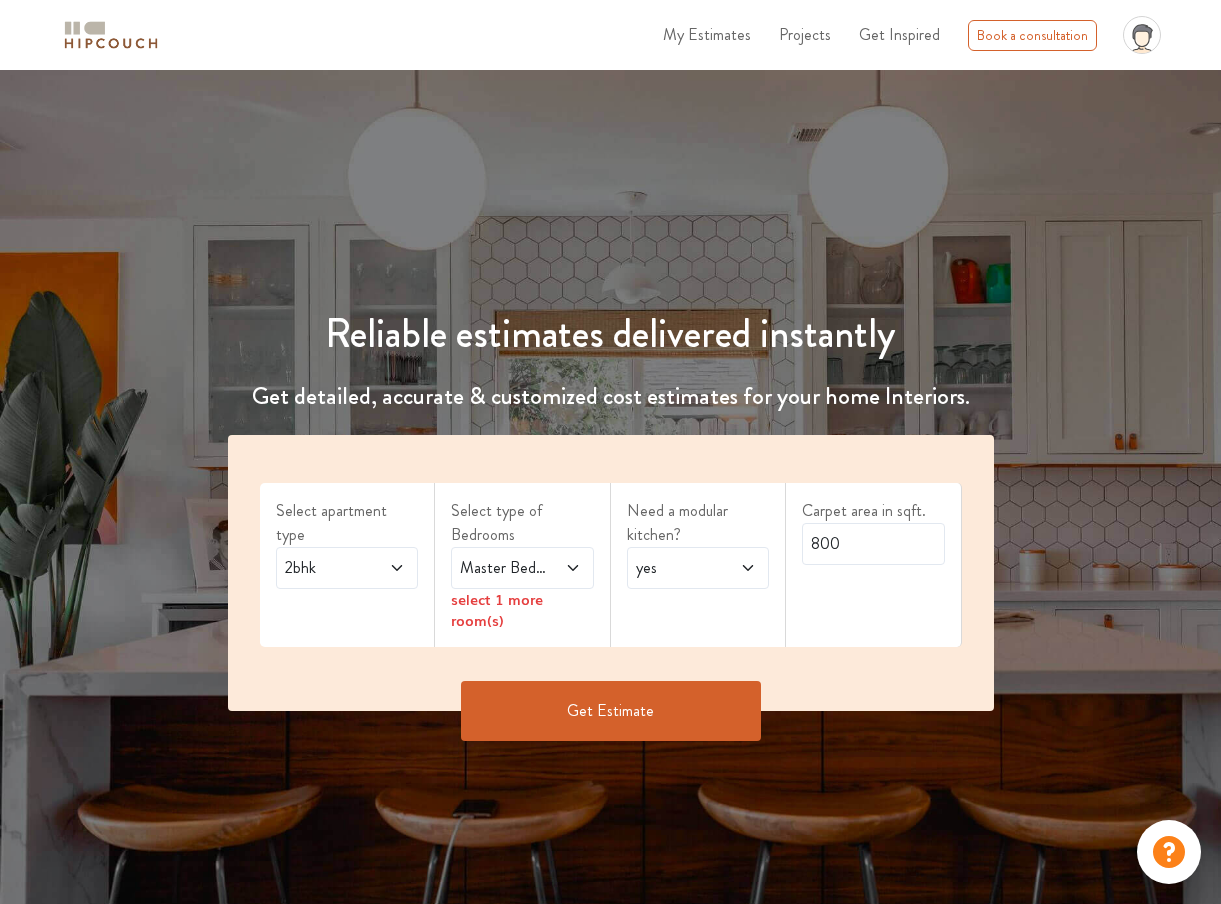 scroll, scrollTop: 0, scrollLeft: 0, axis: both 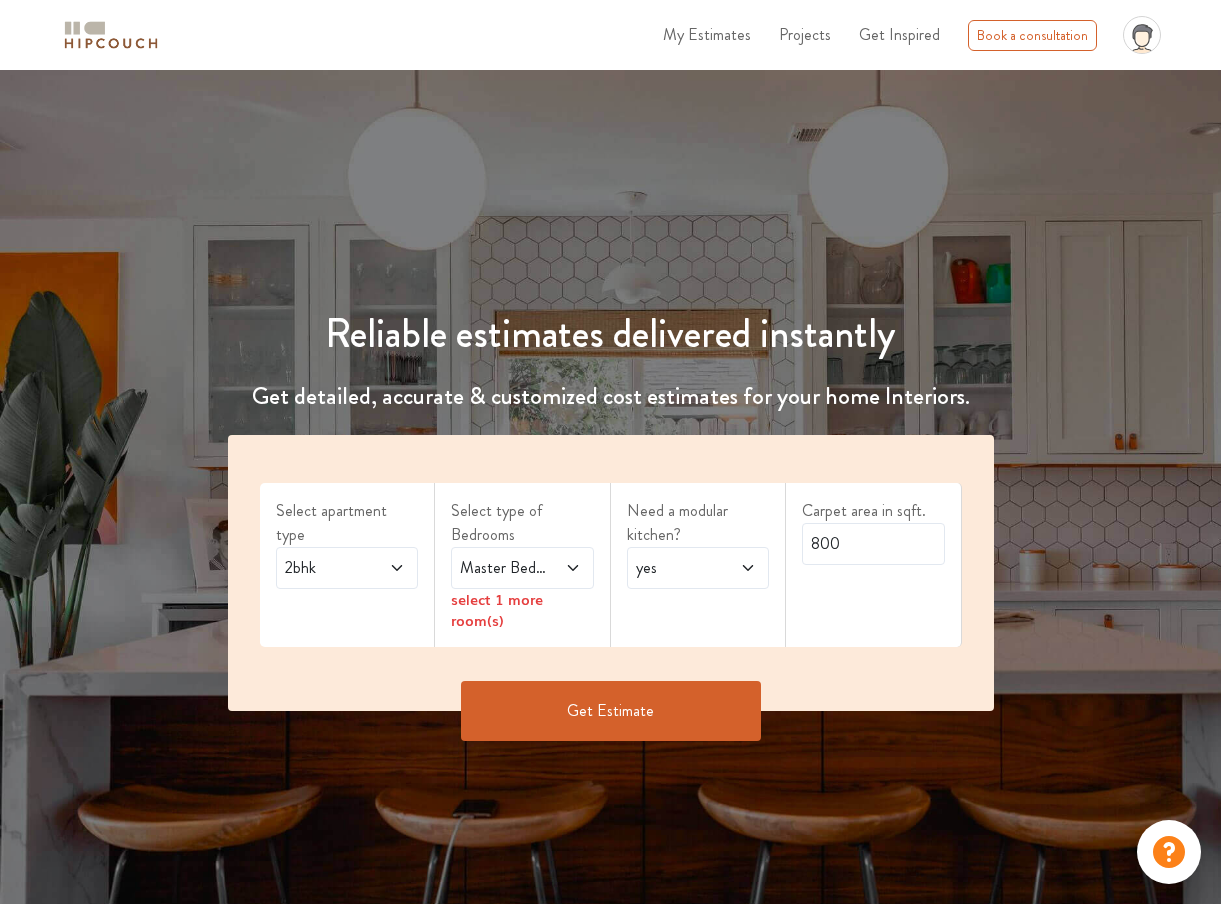 click at bounding box center [564, 568] 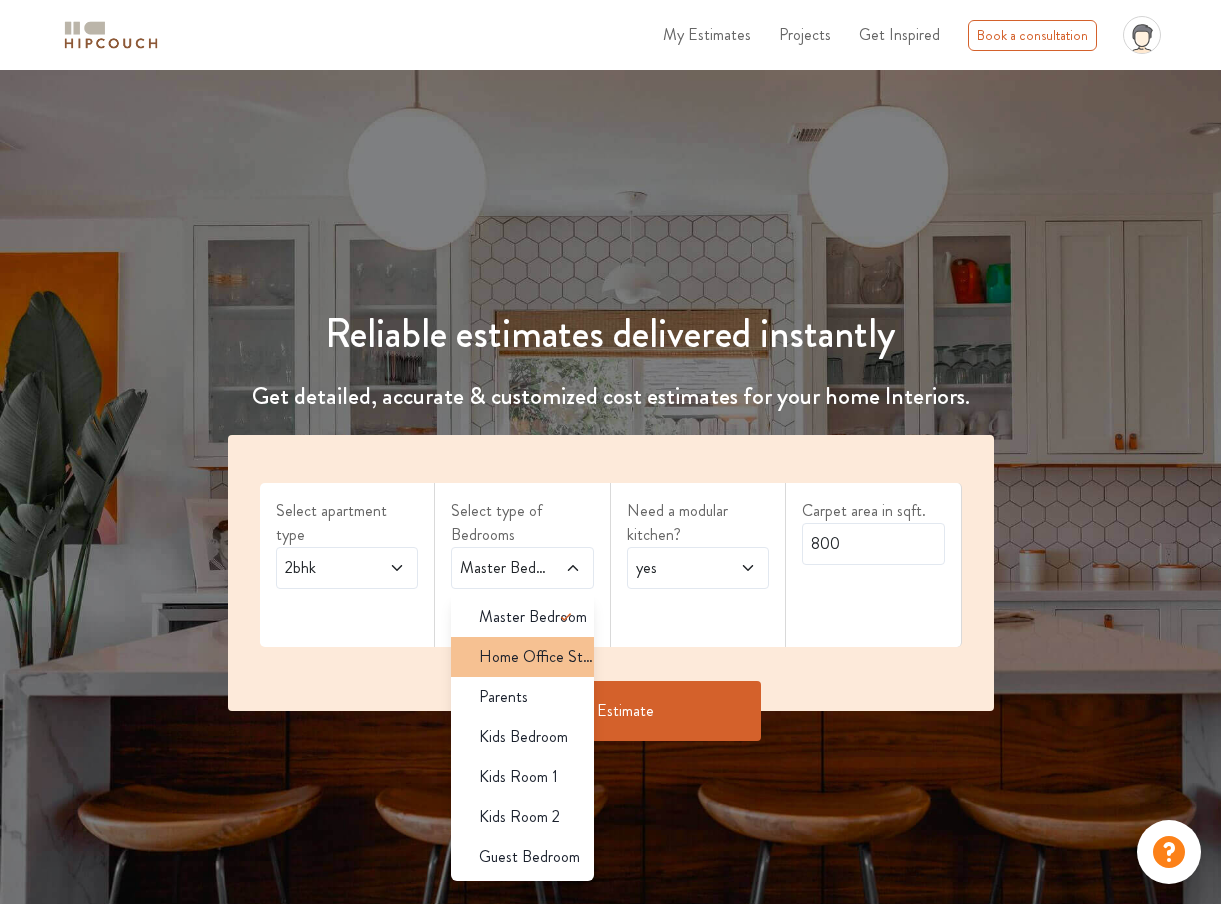 click on "Home Office Study" at bounding box center [536, 657] 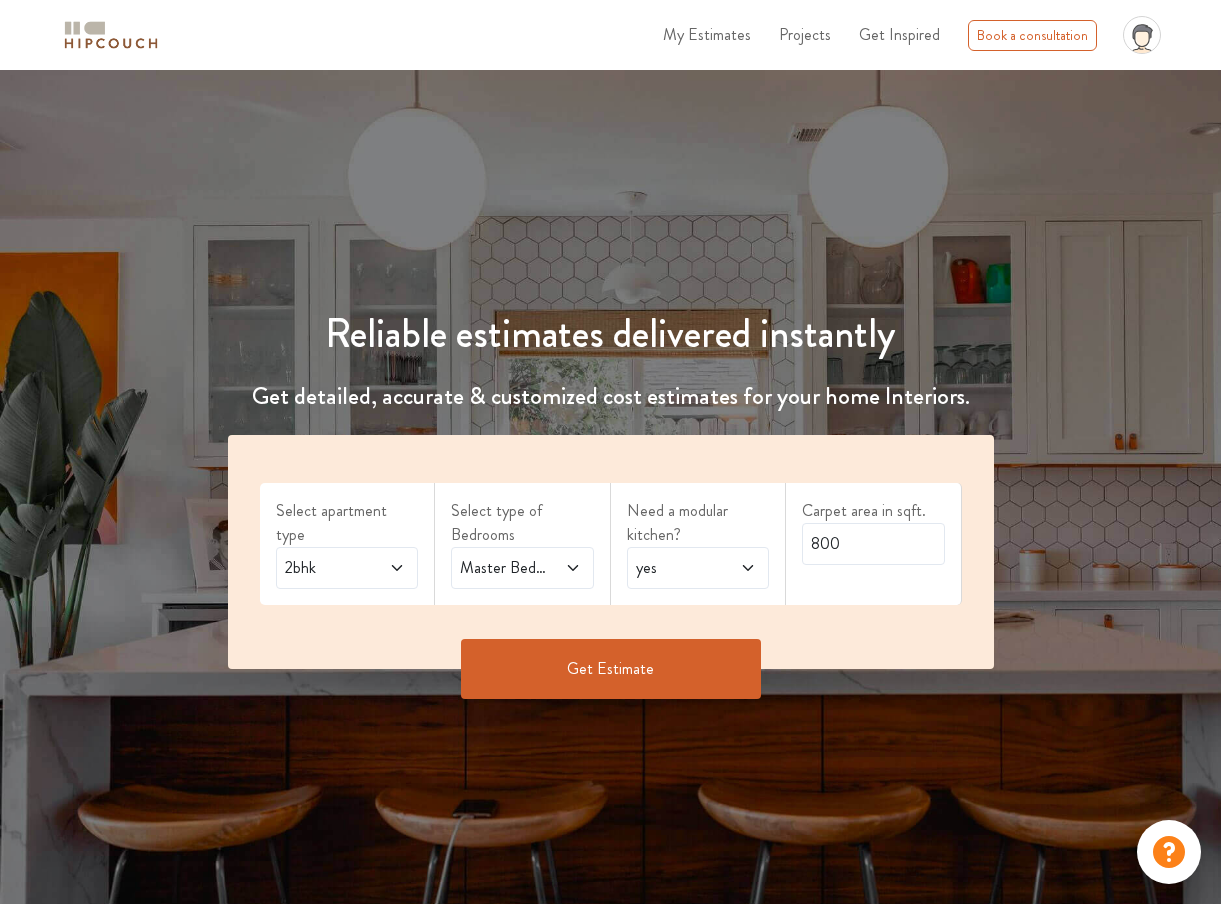 click at bounding box center (389, 568) 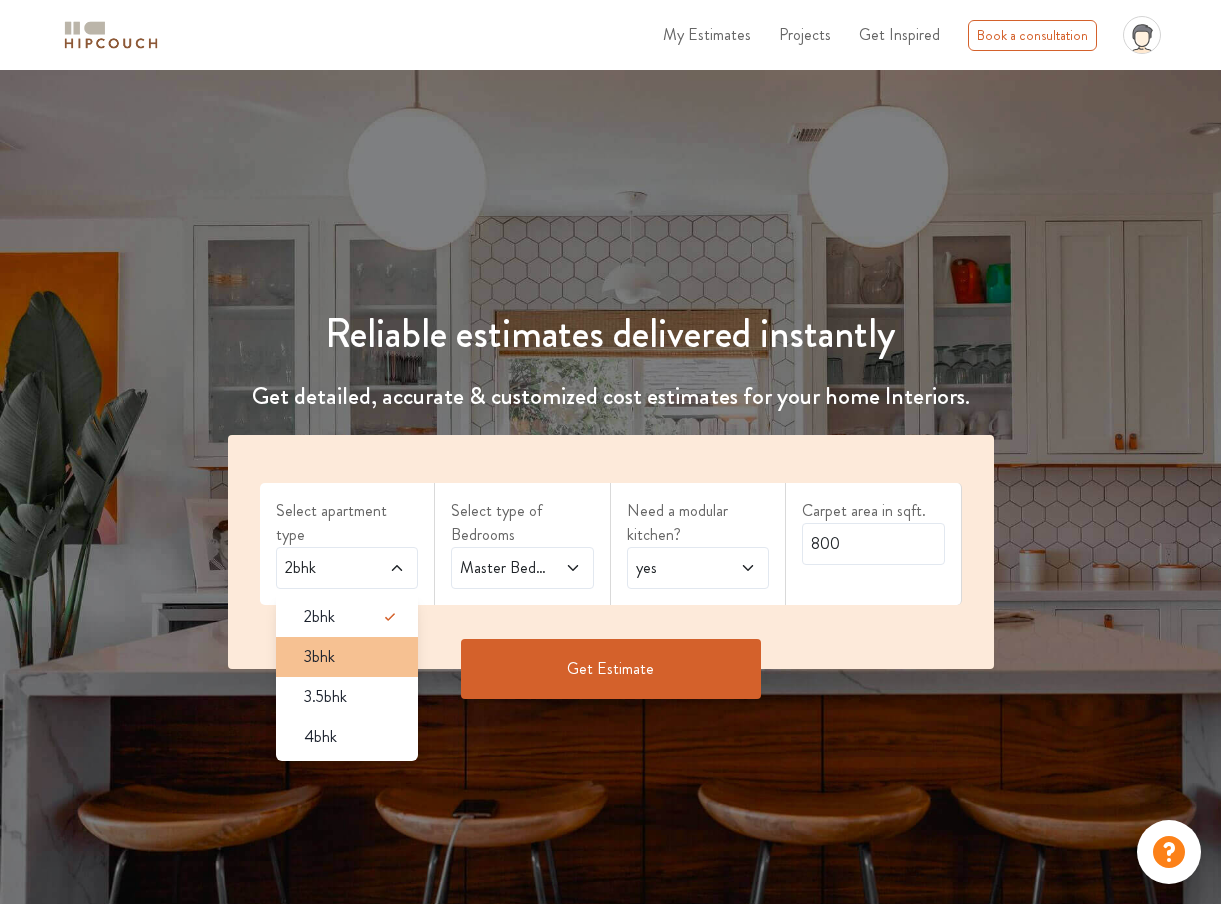 click on "3bhk" at bounding box center (319, 657) 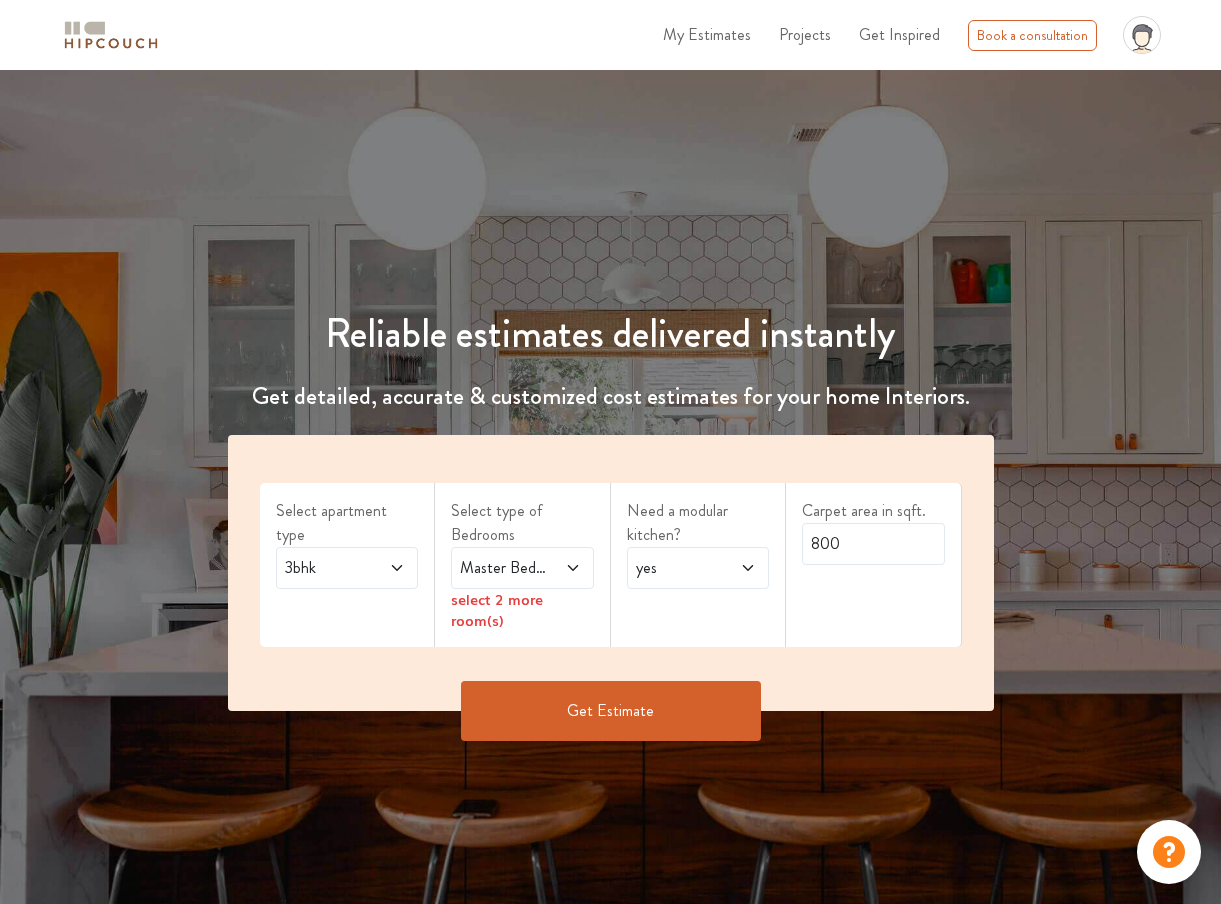 click at bounding box center [564, 568] 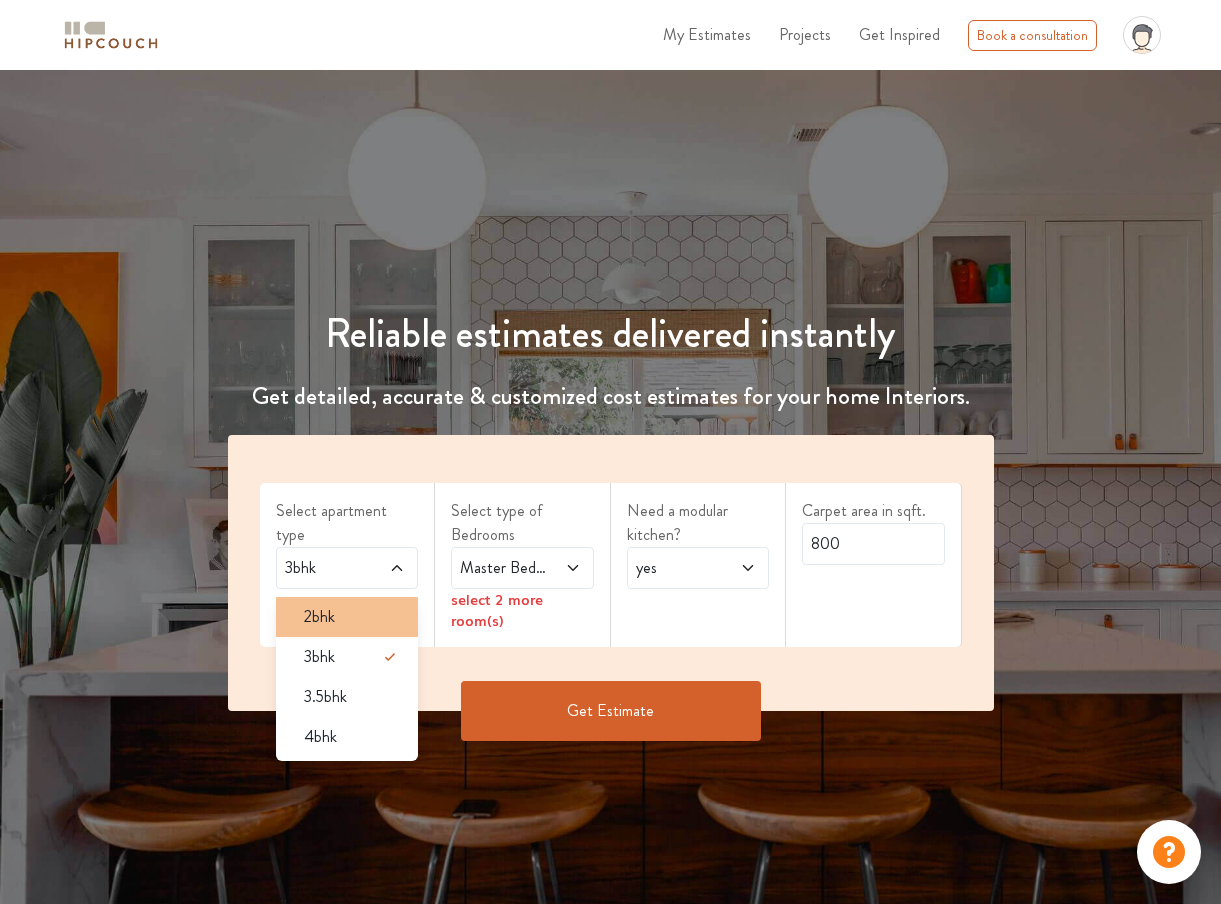 click on "2bhk" at bounding box center (353, 617) 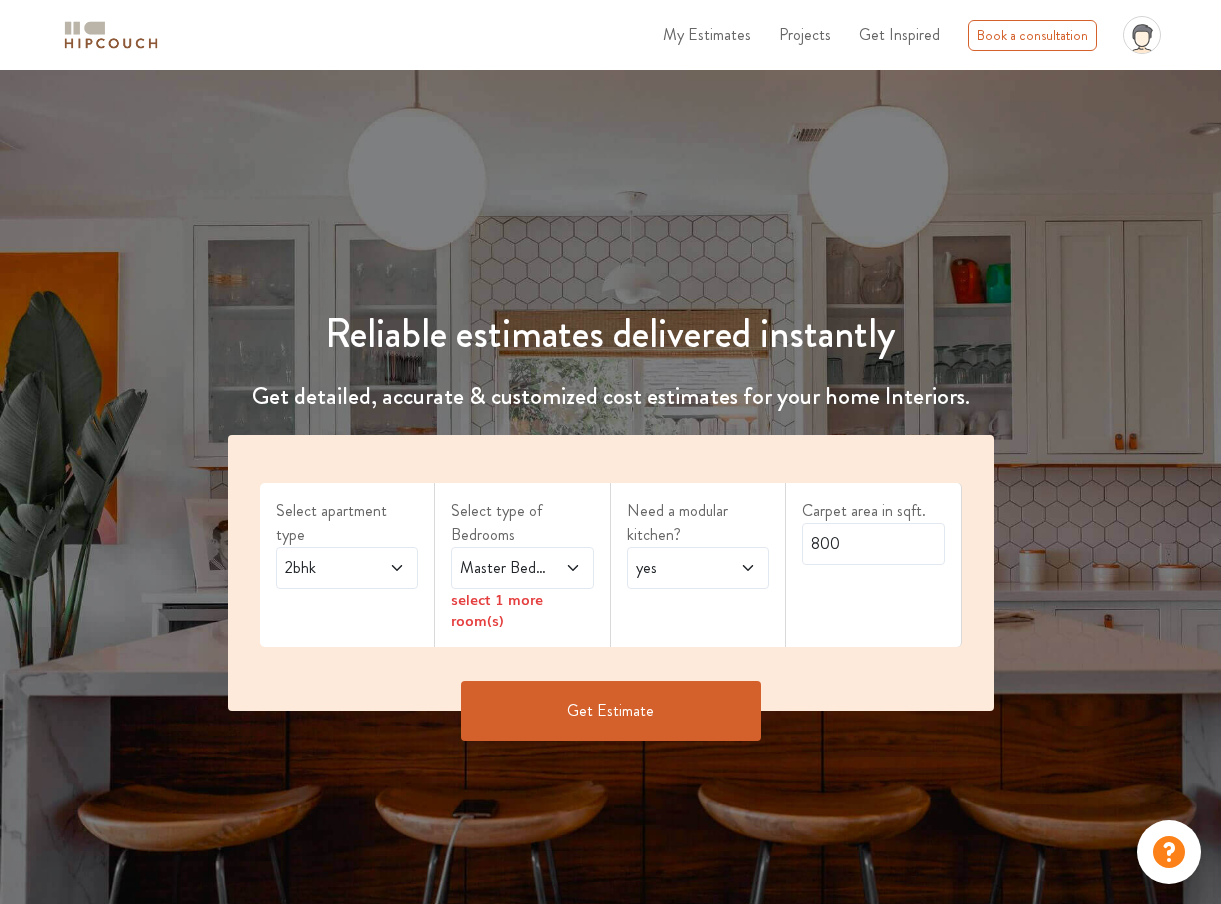 click on "Master Bedroom" at bounding box center [502, 568] 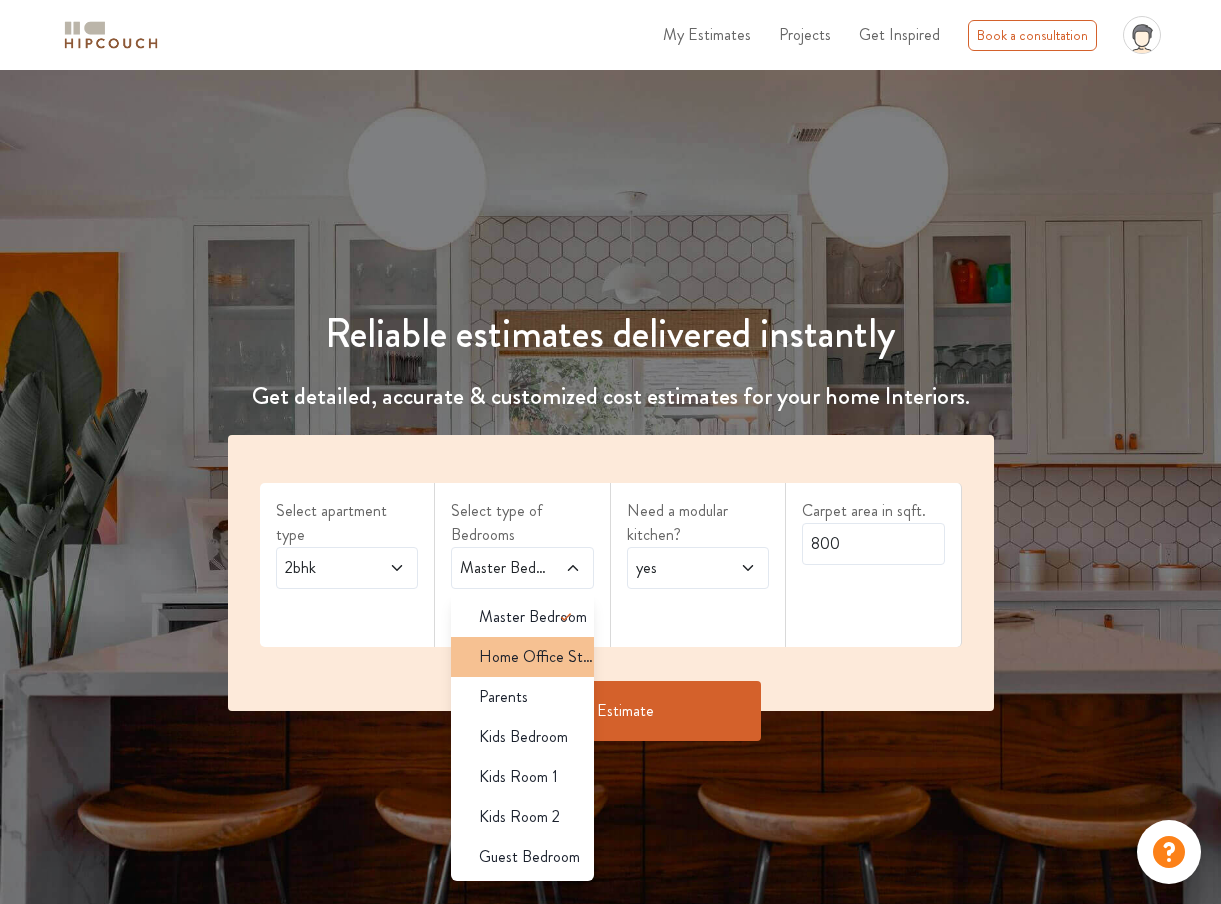 click on "Home Office Study" at bounding box center [536, 657] 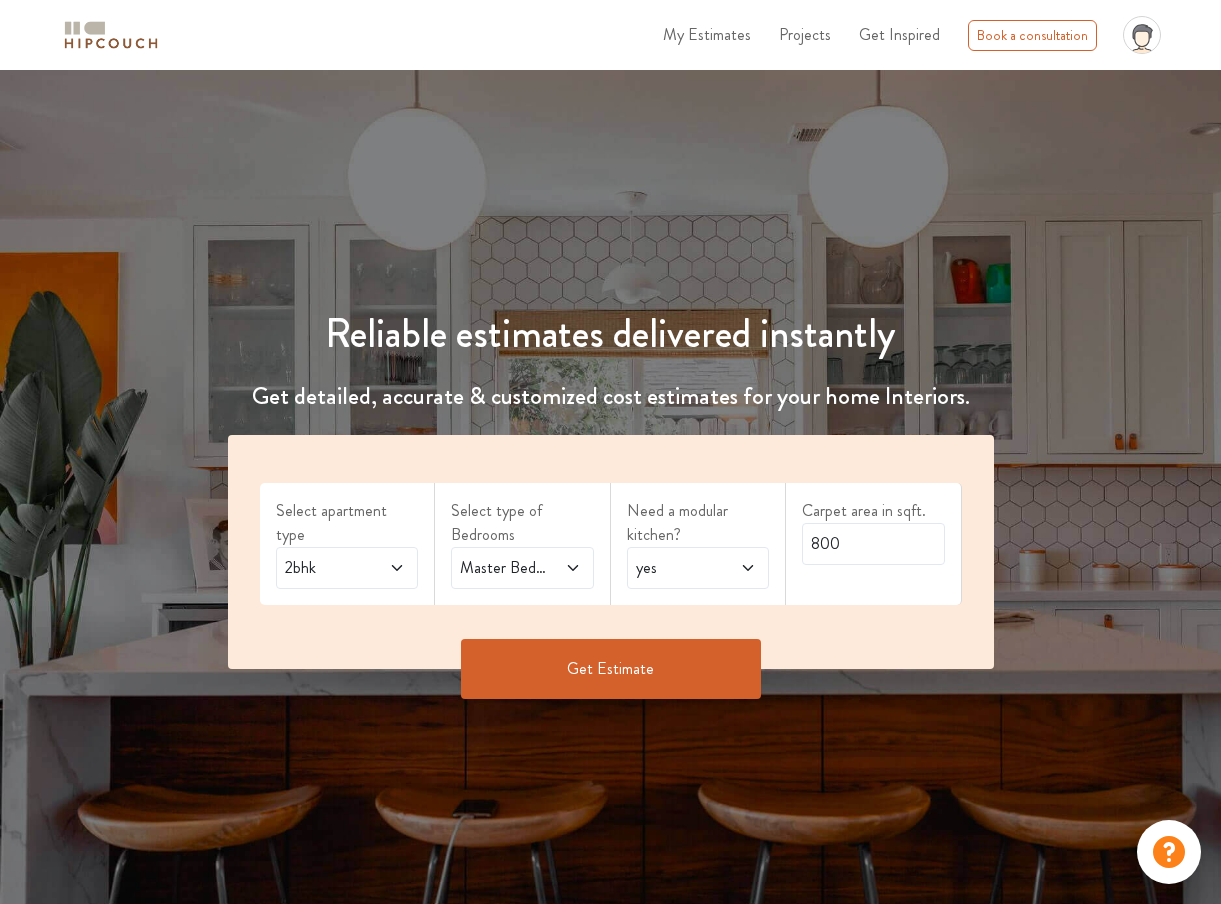 click on "yes" at bounding box center (678, 568) 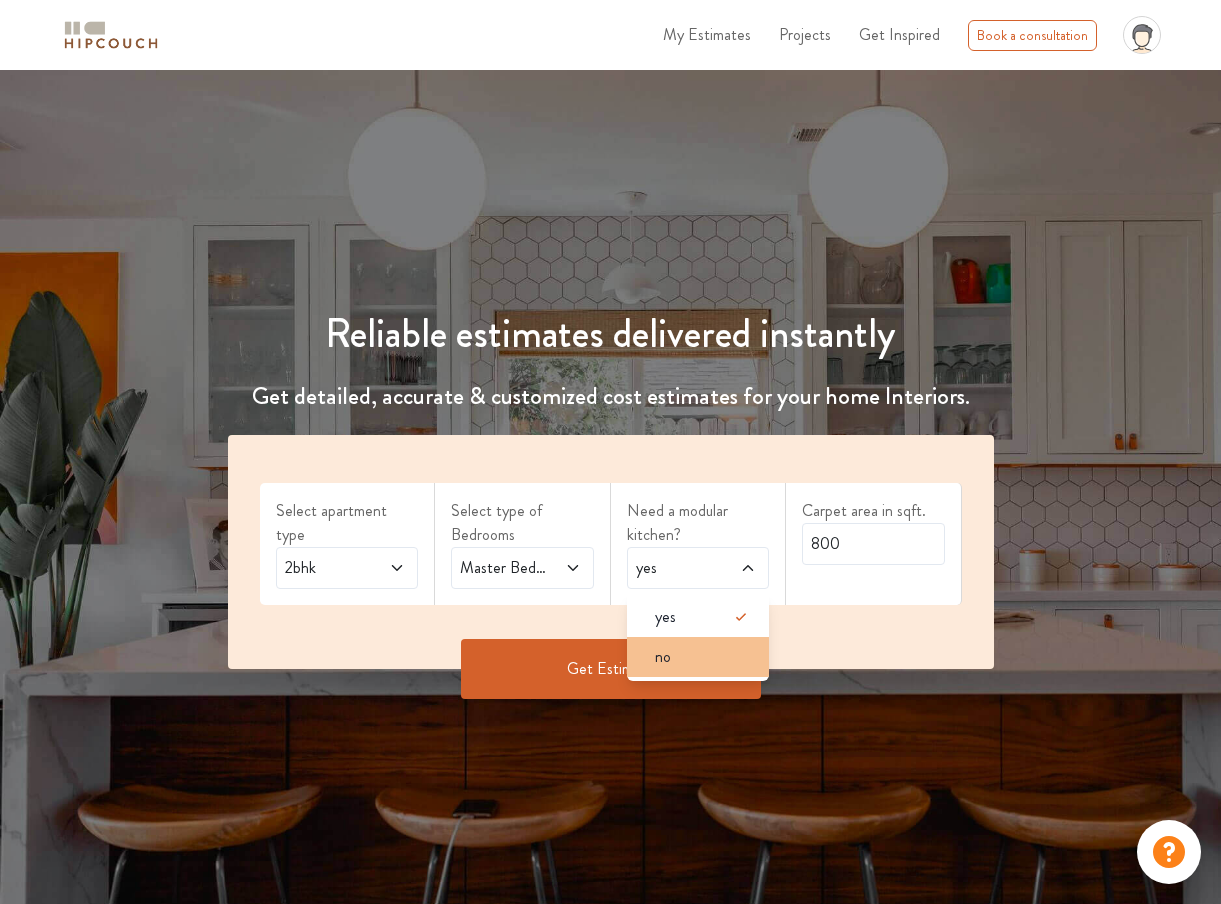 click on "no" at bounding box center (704, 657) 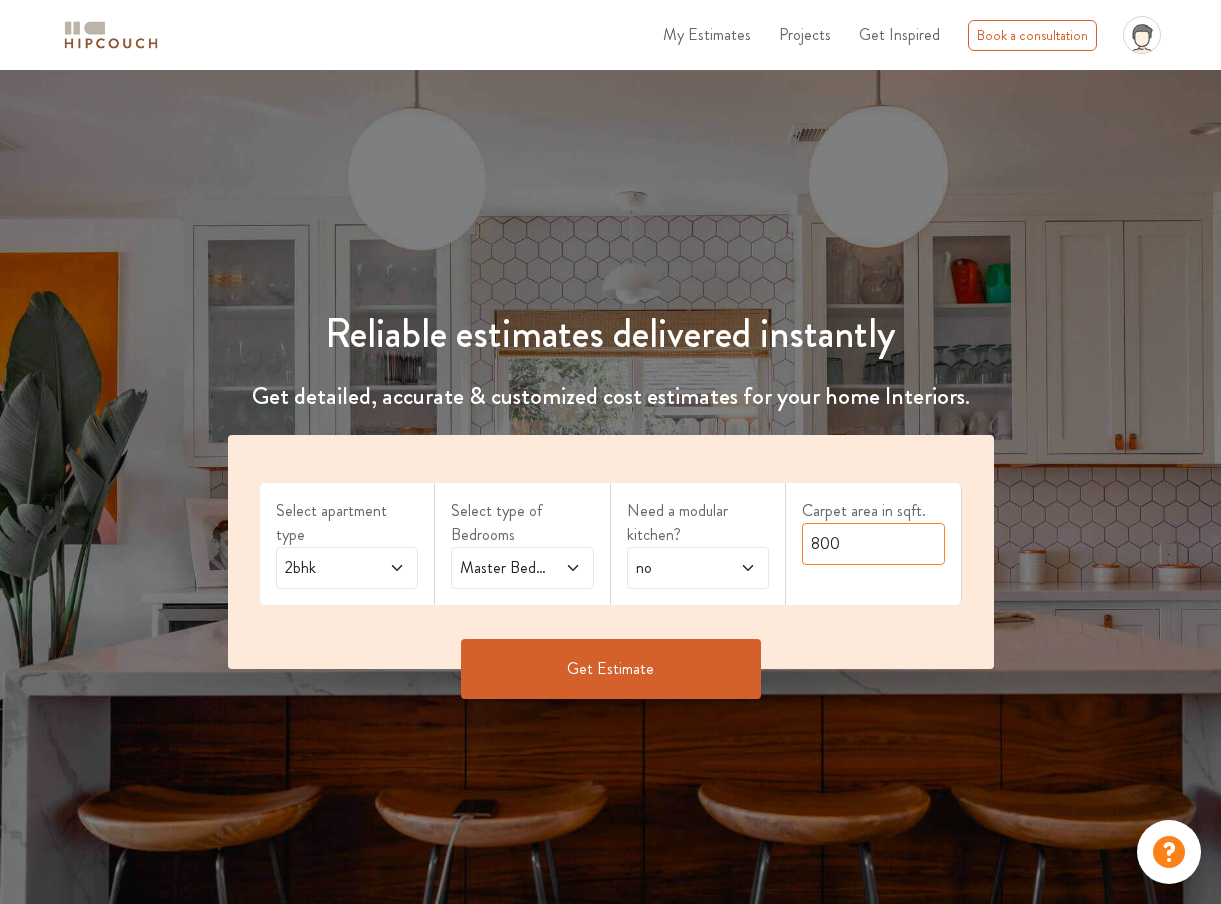 click on "800" at bounding box center (873, 544) 